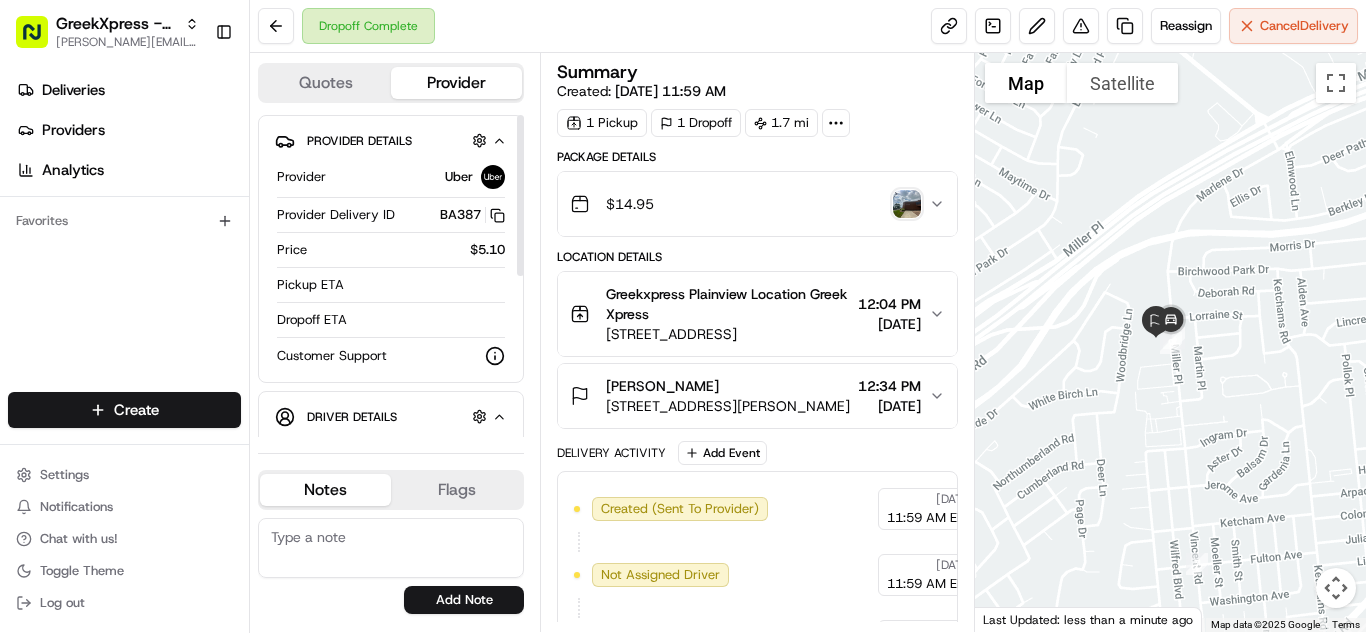 scroll, scrollTop: 0, scrollLeft: 0, axis: both 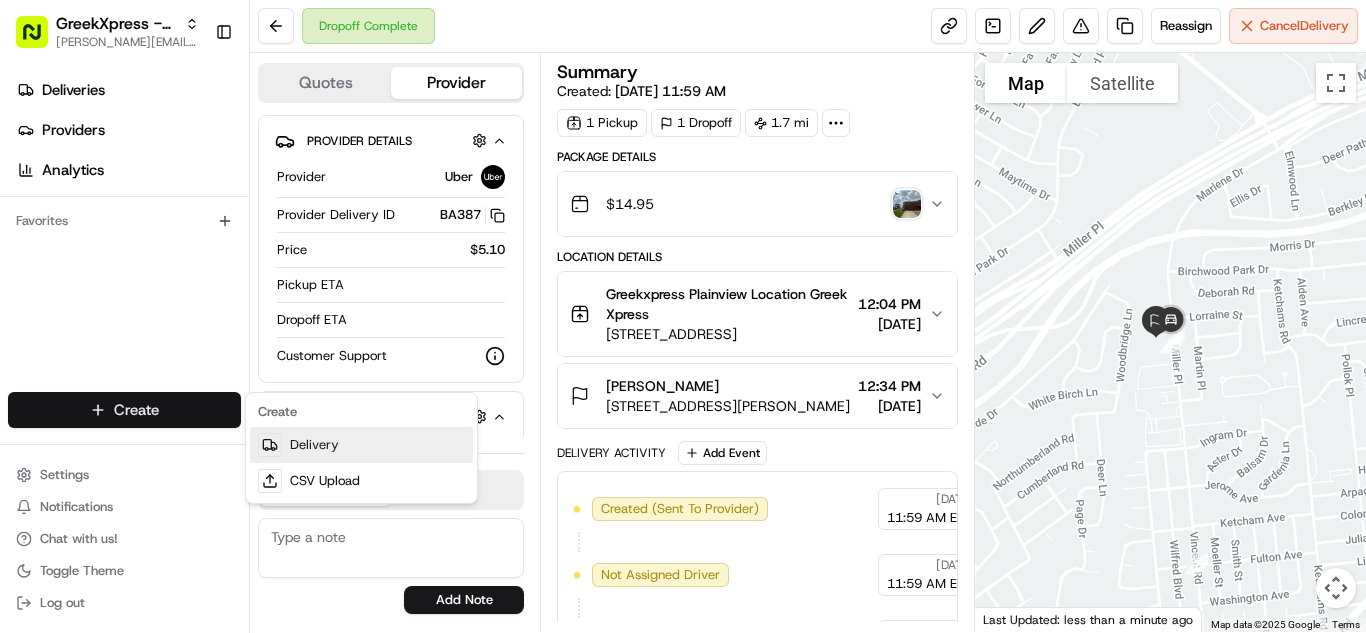 click on "Delivery" at bounding box center [361, 445] 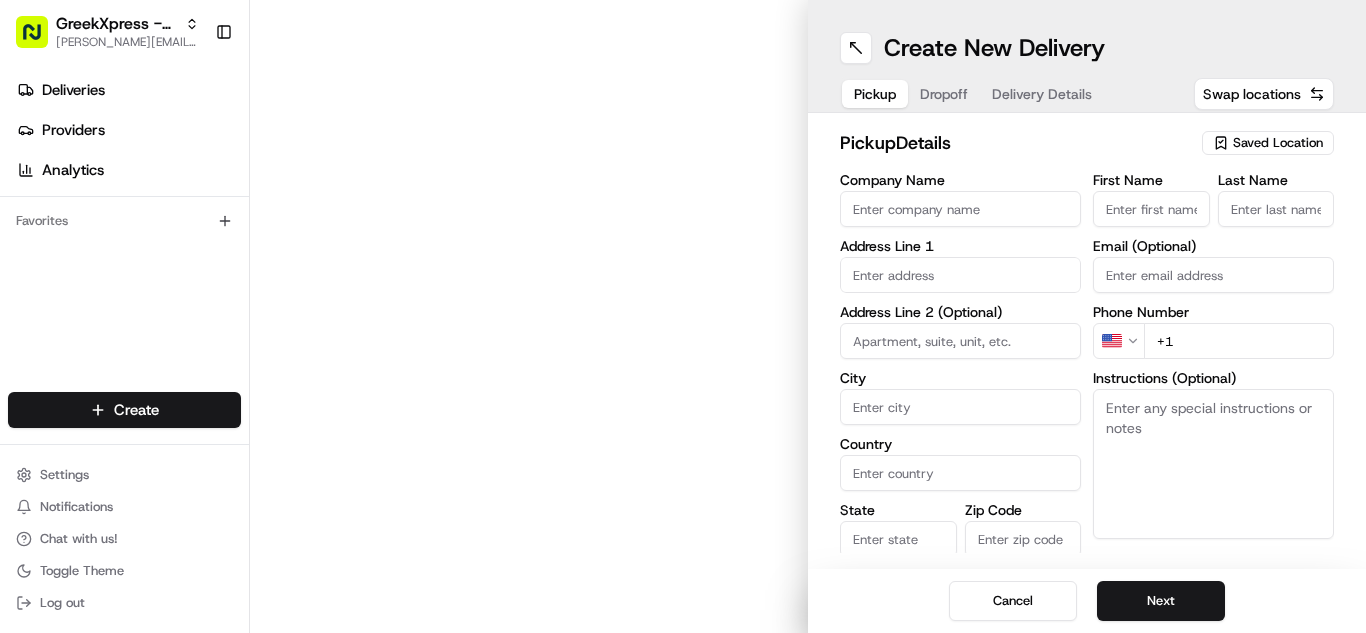 click on "Saved Location" at bounding box center [1268, 143] 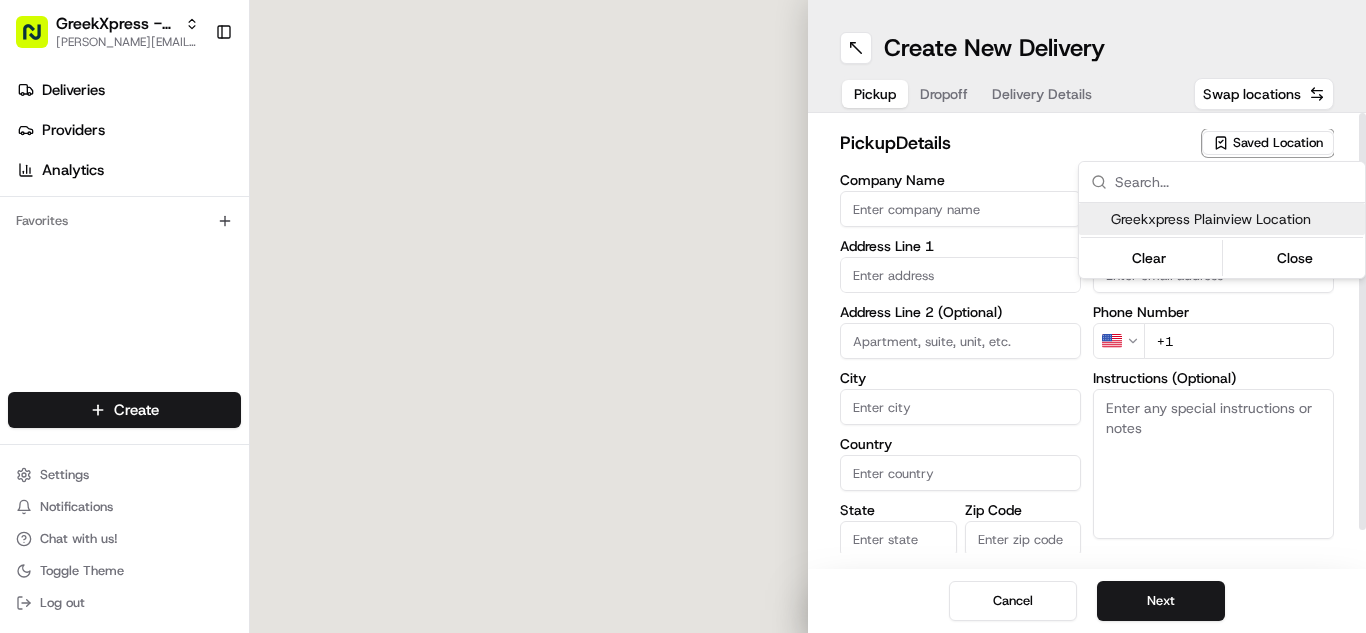 click on "Greekxpress Plainview Location" at bounding box center [1234, 219] 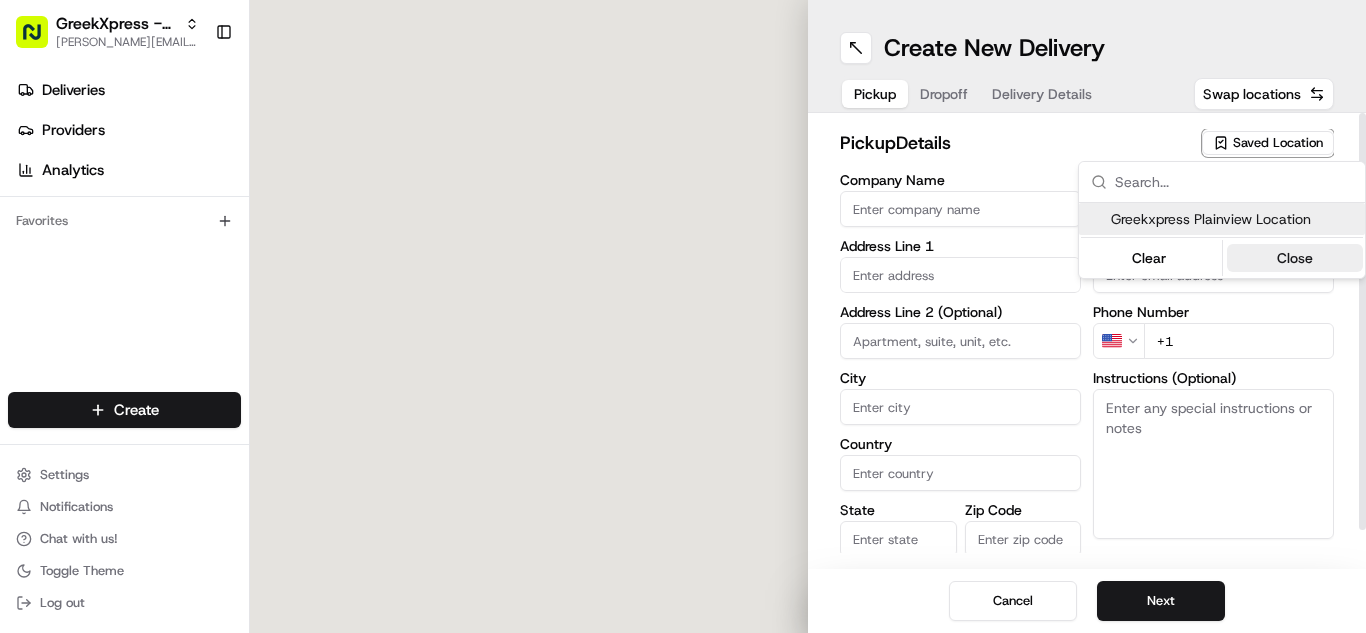 type on "Greekxpress Plainview Location" 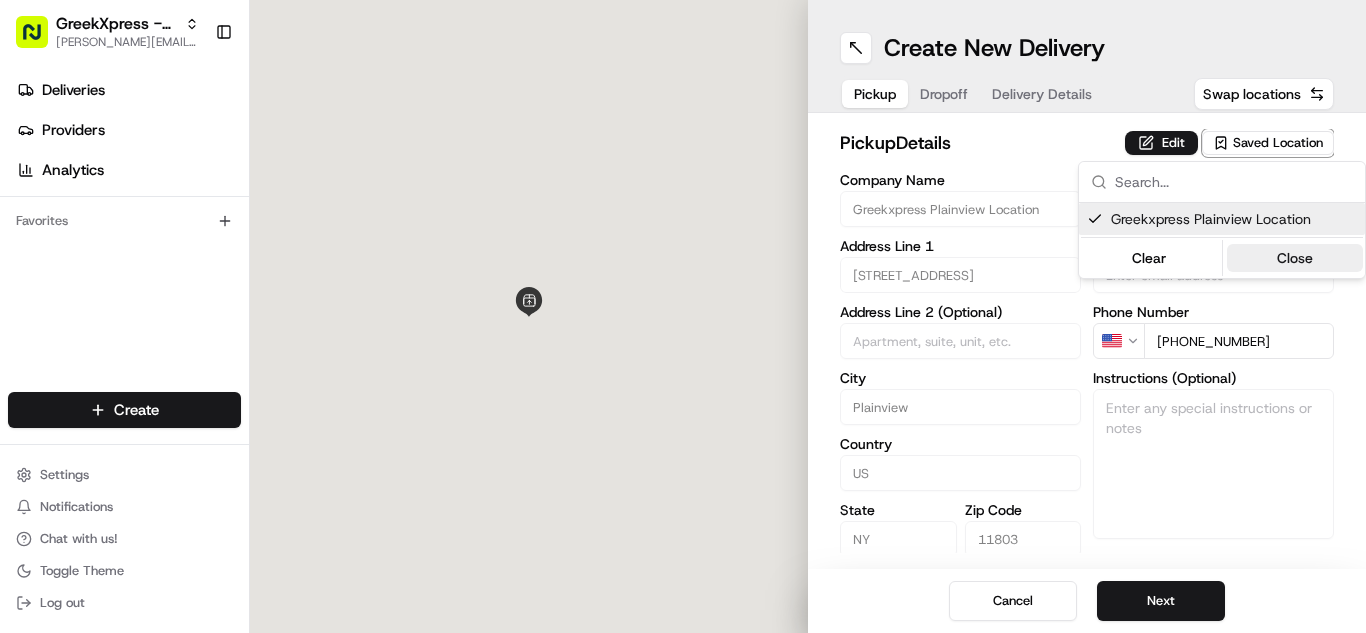 click on "Close" at bounding box center [1295, 258] 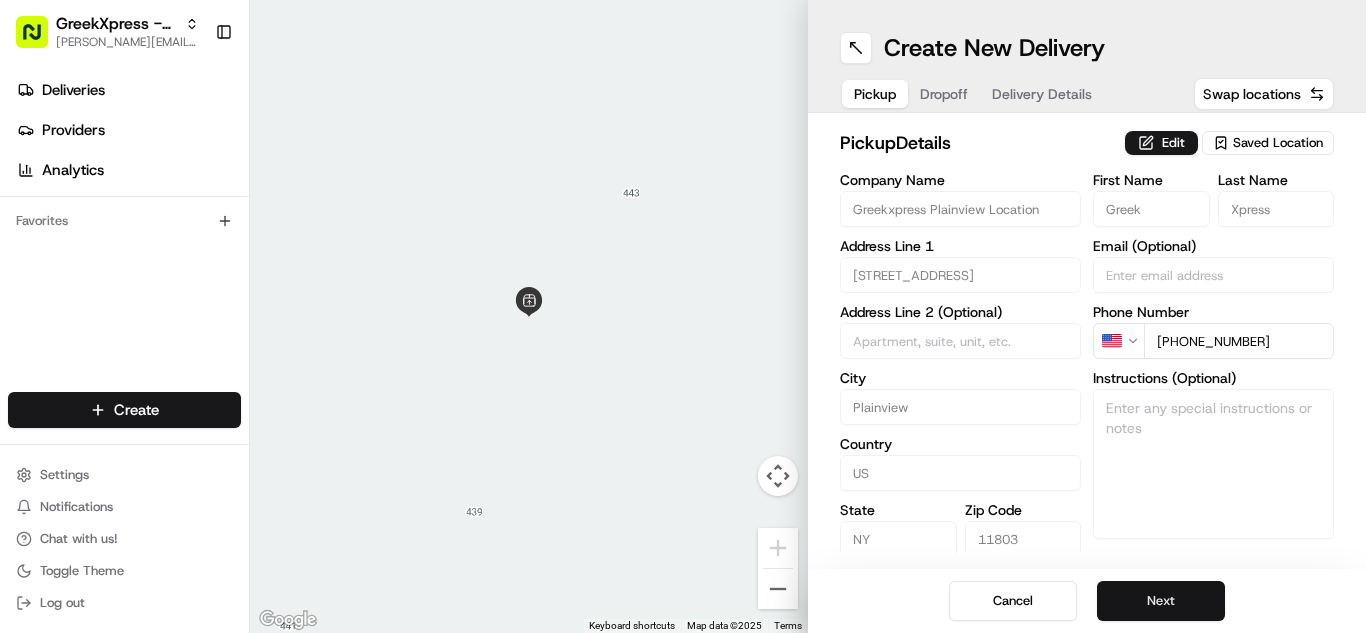 click on "Next" at bounding box center [1161, 601] 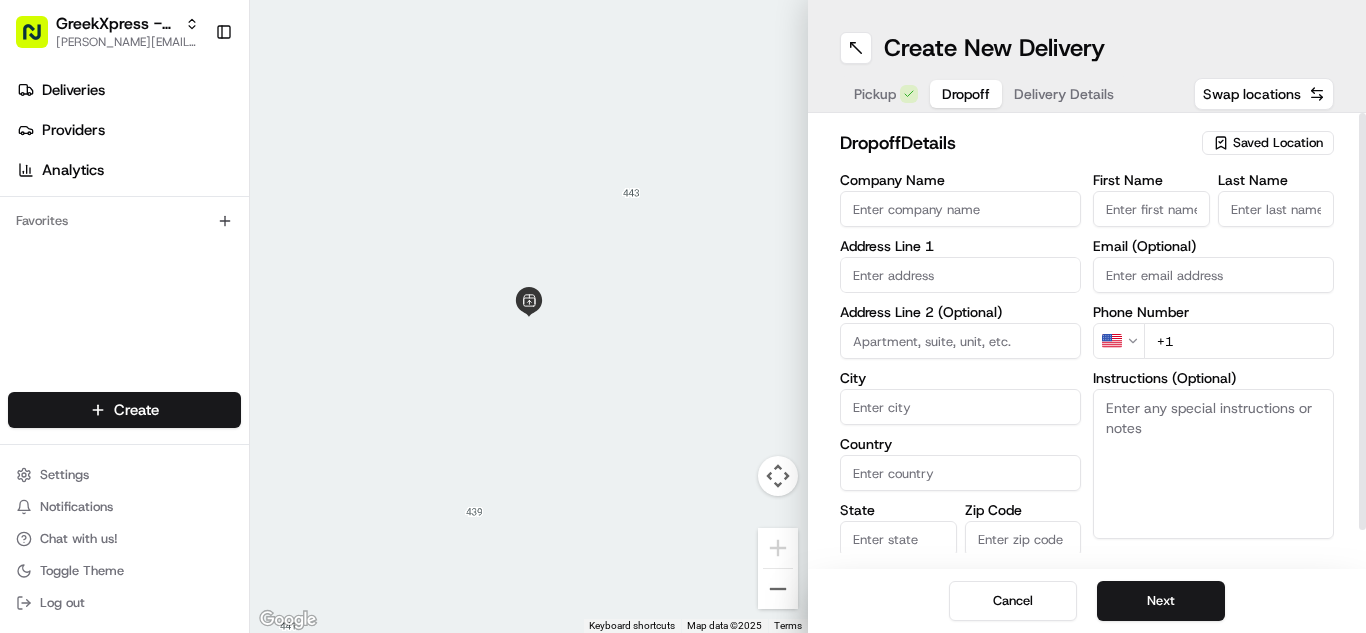 click on "First Name" at bounding box center (1151, 209) 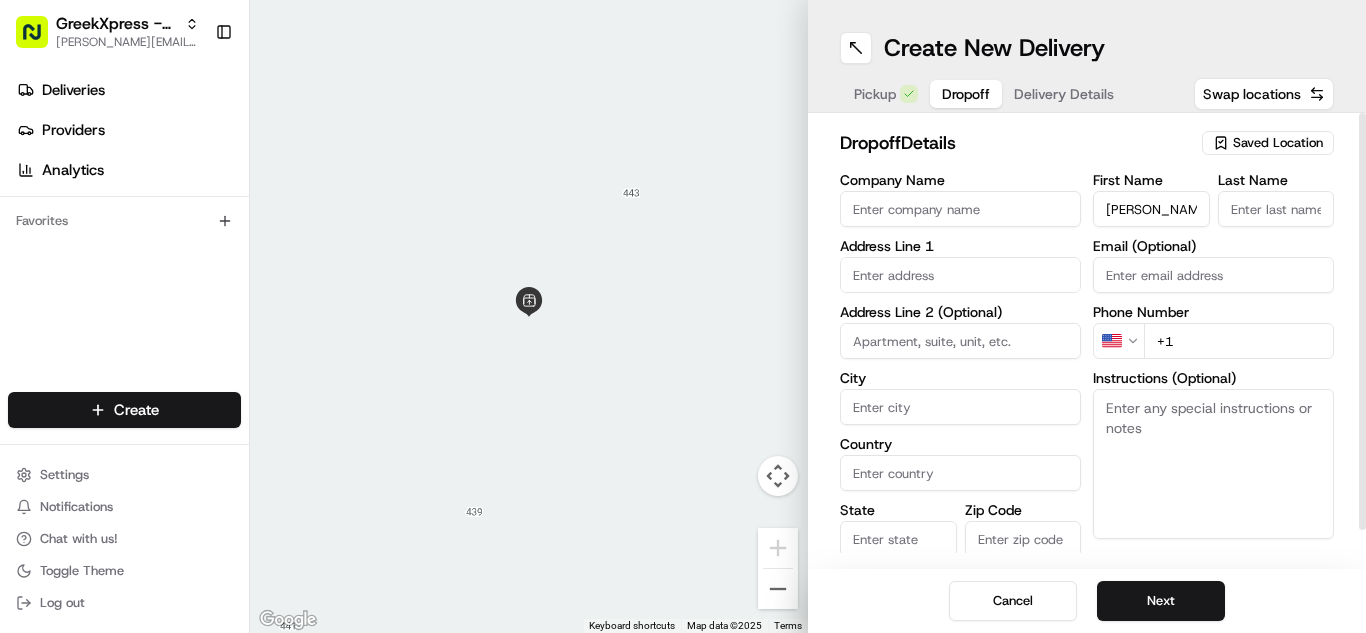 type on "[PERSON_NAME]" 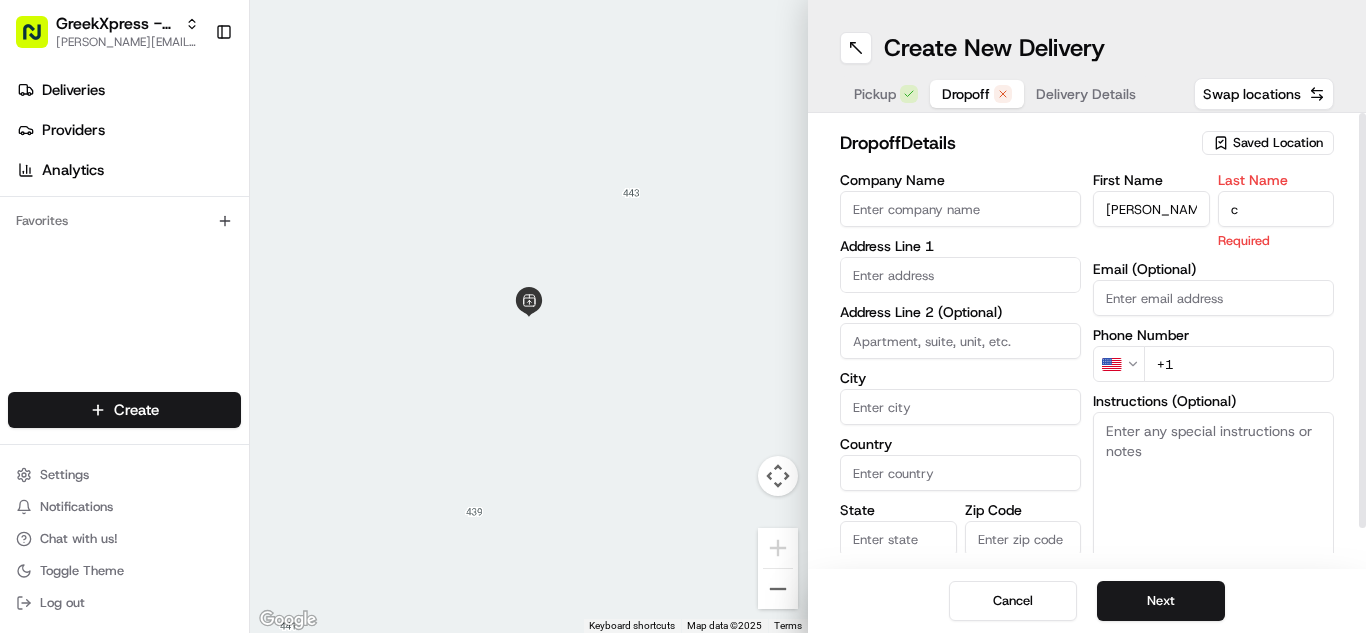 type on "c" 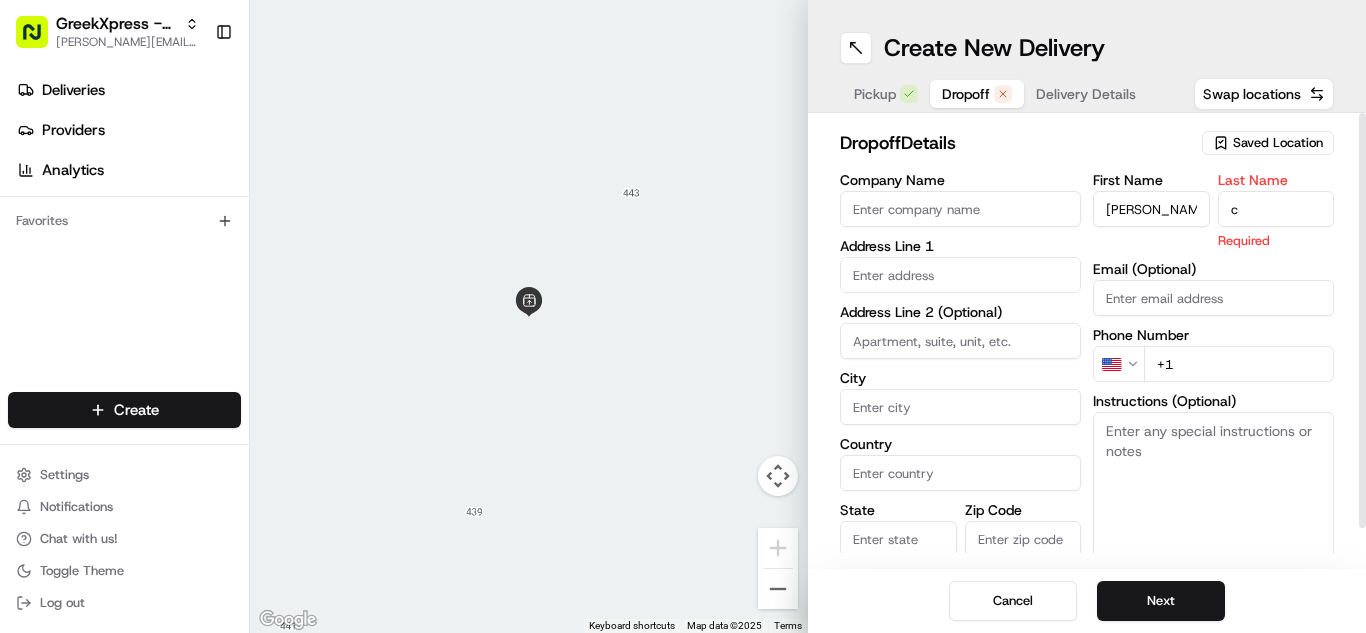 click at bounding box center (960, 275) 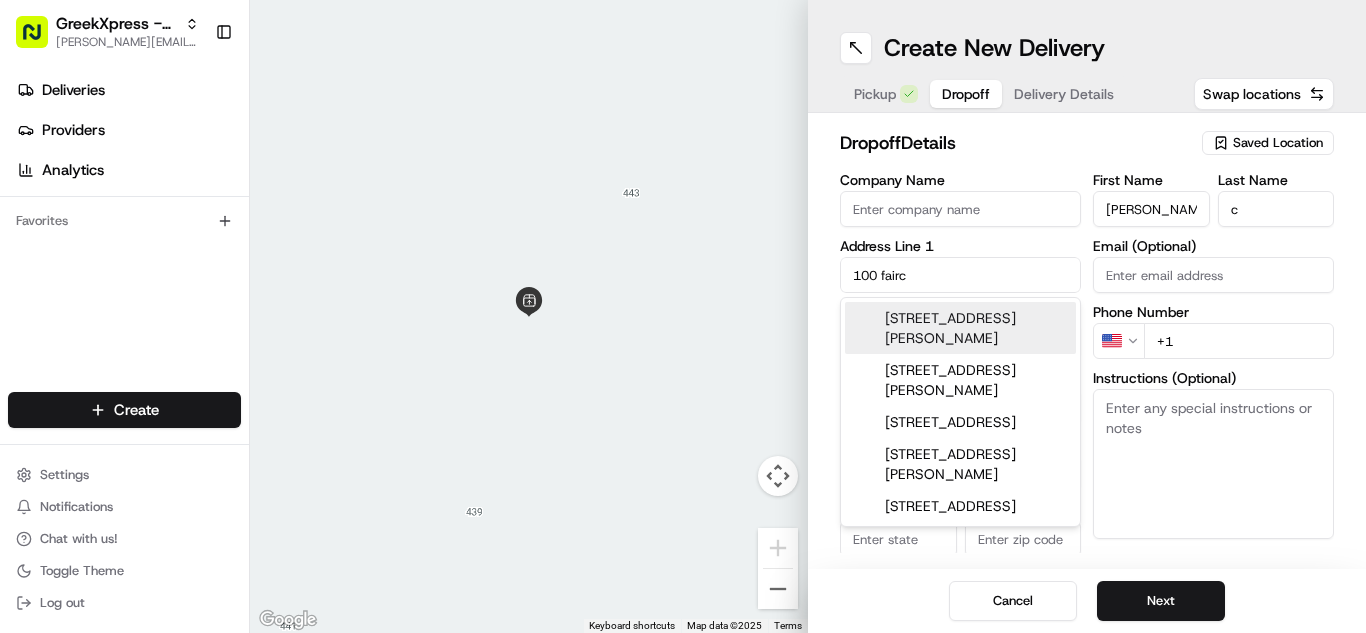 click on "[STREET_ADDRESS][PERSON_NAME]" at bounding box center (960, 328) 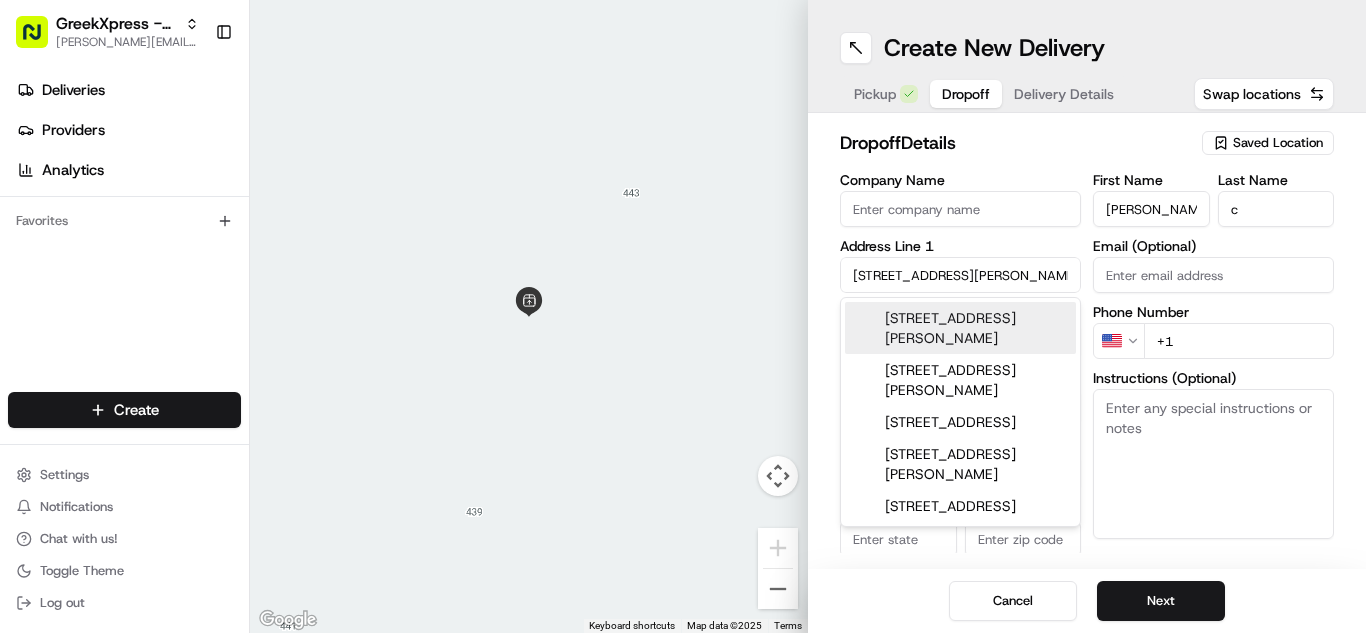 type on "[STREET_ADDRESS][PERSON_NAME]" 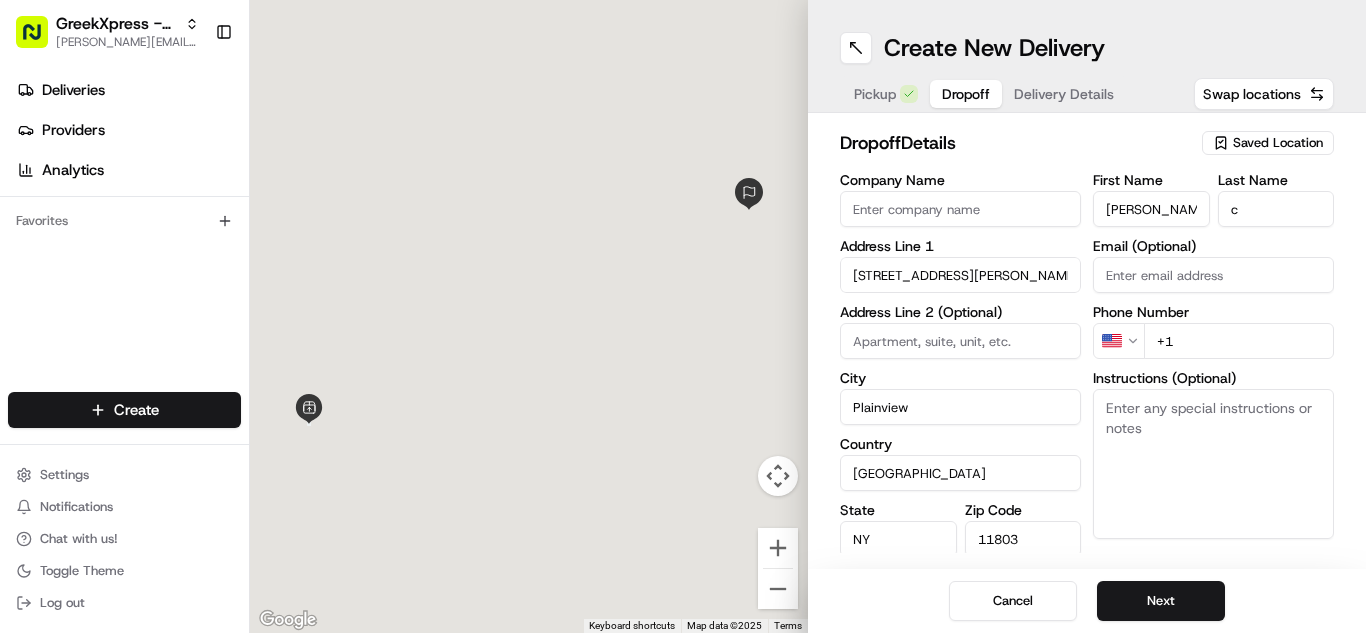 type on "[STREET_ADDRESS][PERSON_NAME]" 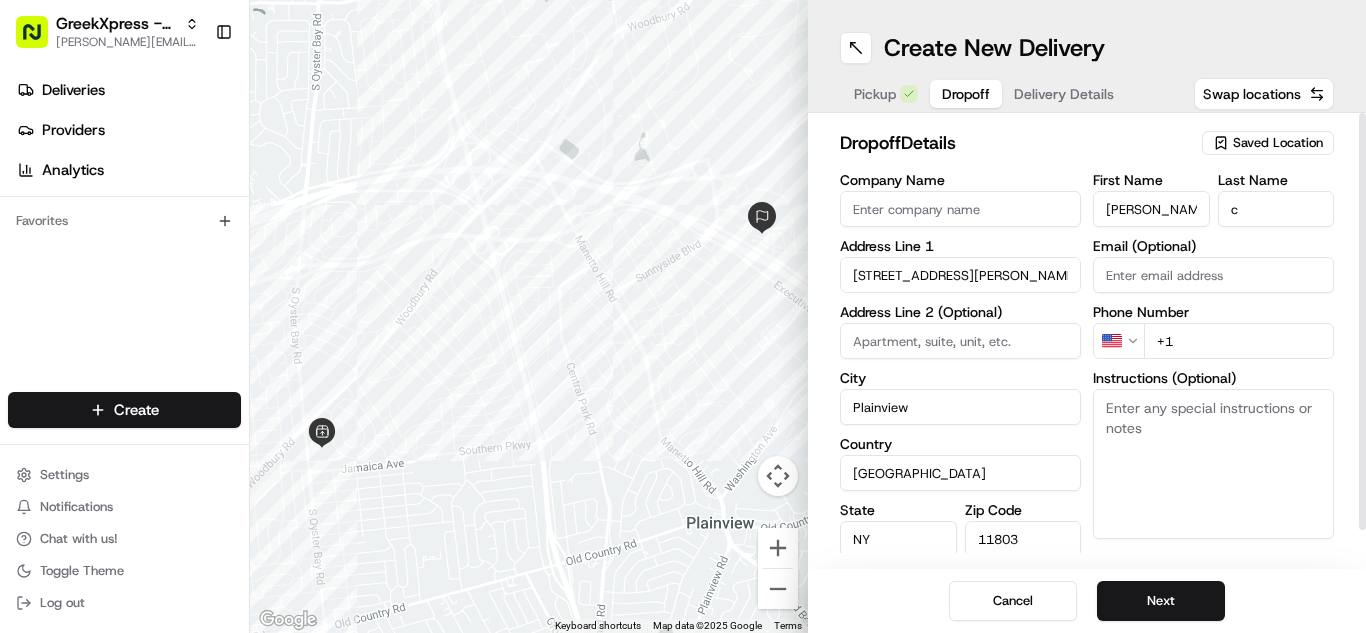 click on "+1" at bounding box center (1239, 341) 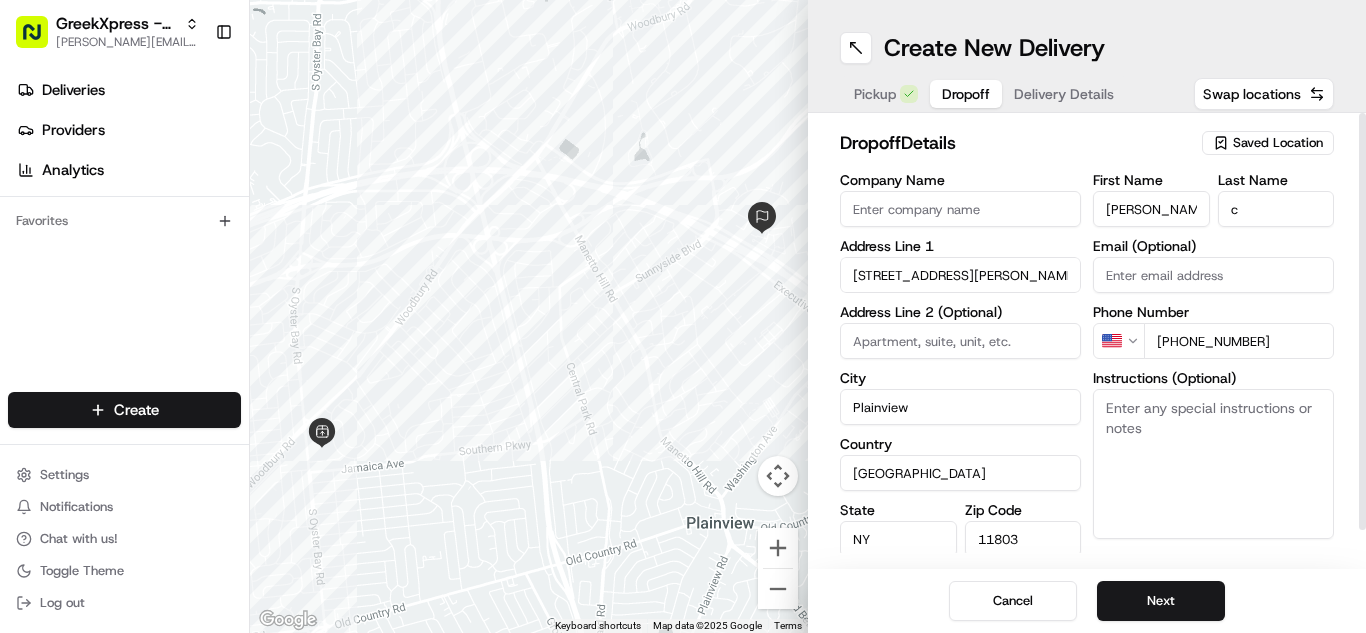 type on "[PHONE_NUMBER]" 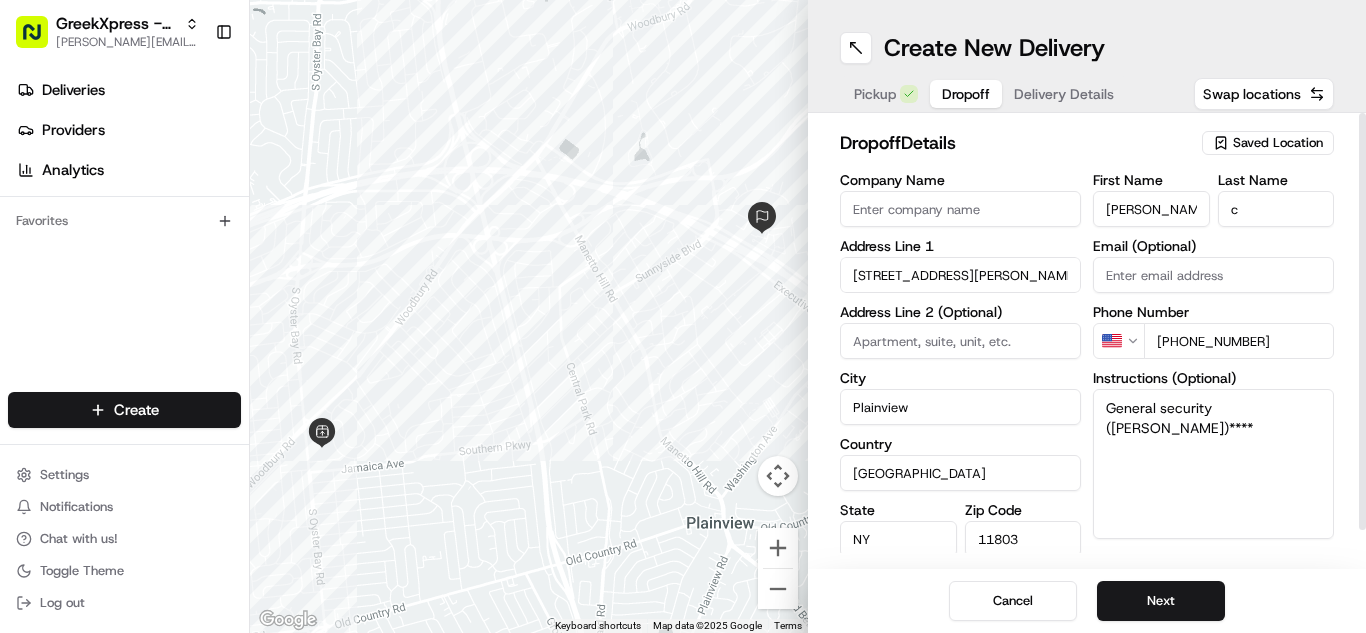 paste on "Please hand to customer or call upon arrival do not leave the order outside. Thank you" 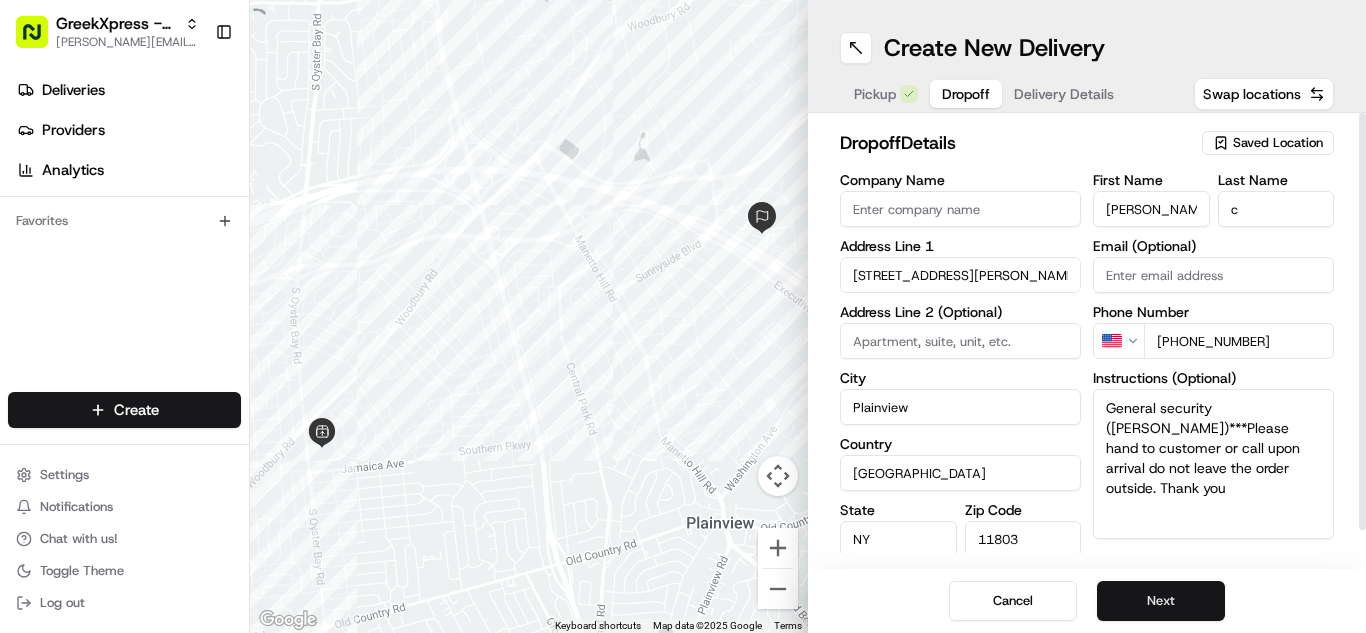 click on "Next" at bounding box center (1161, 601) 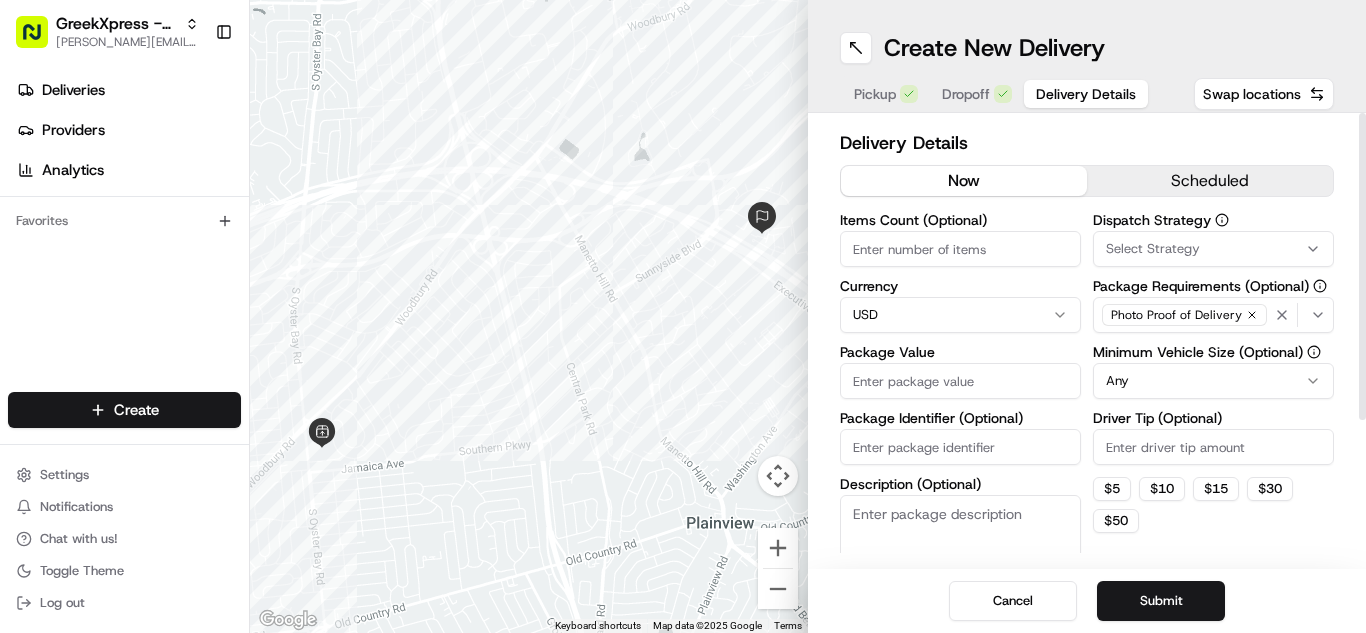 click on "Package Value" at bounding box center [960, 381] 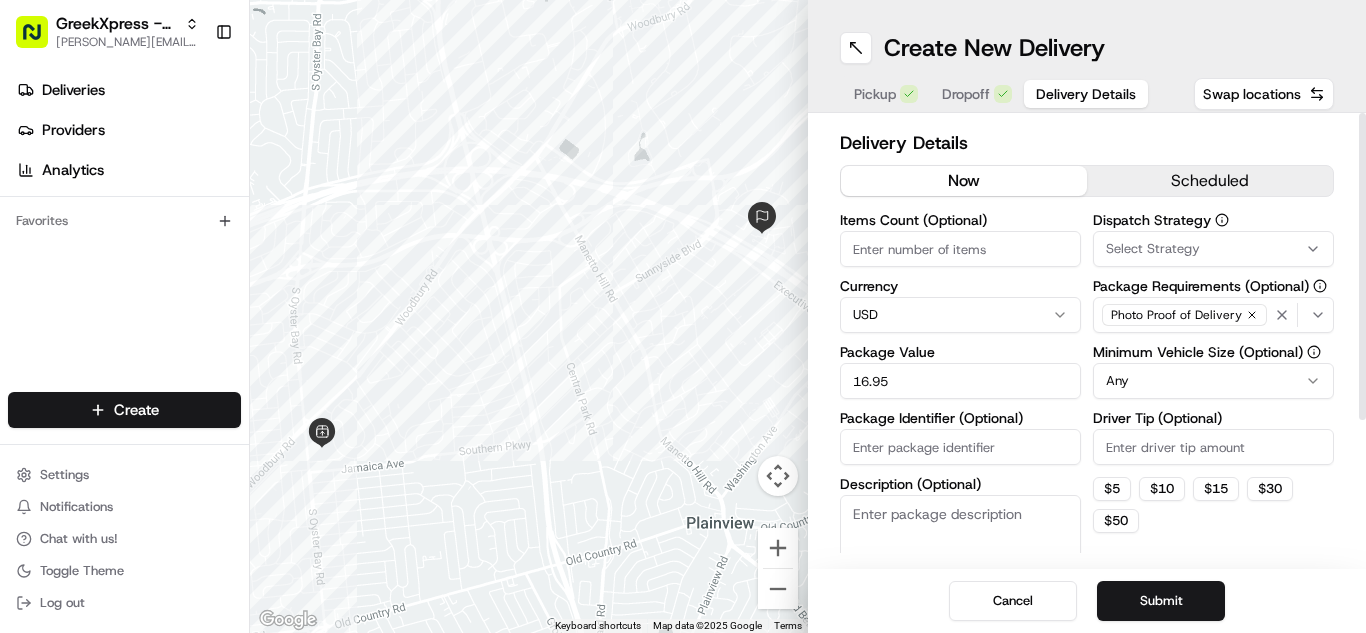 type on "16.95" 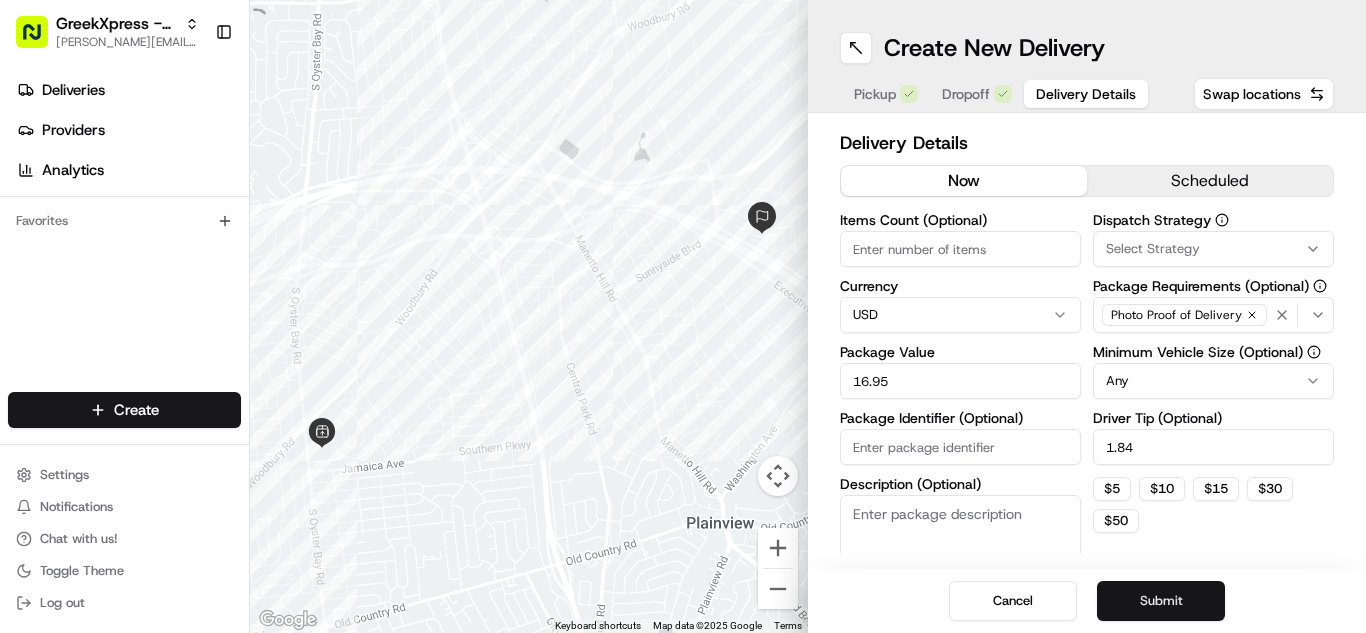 type on "1.84" 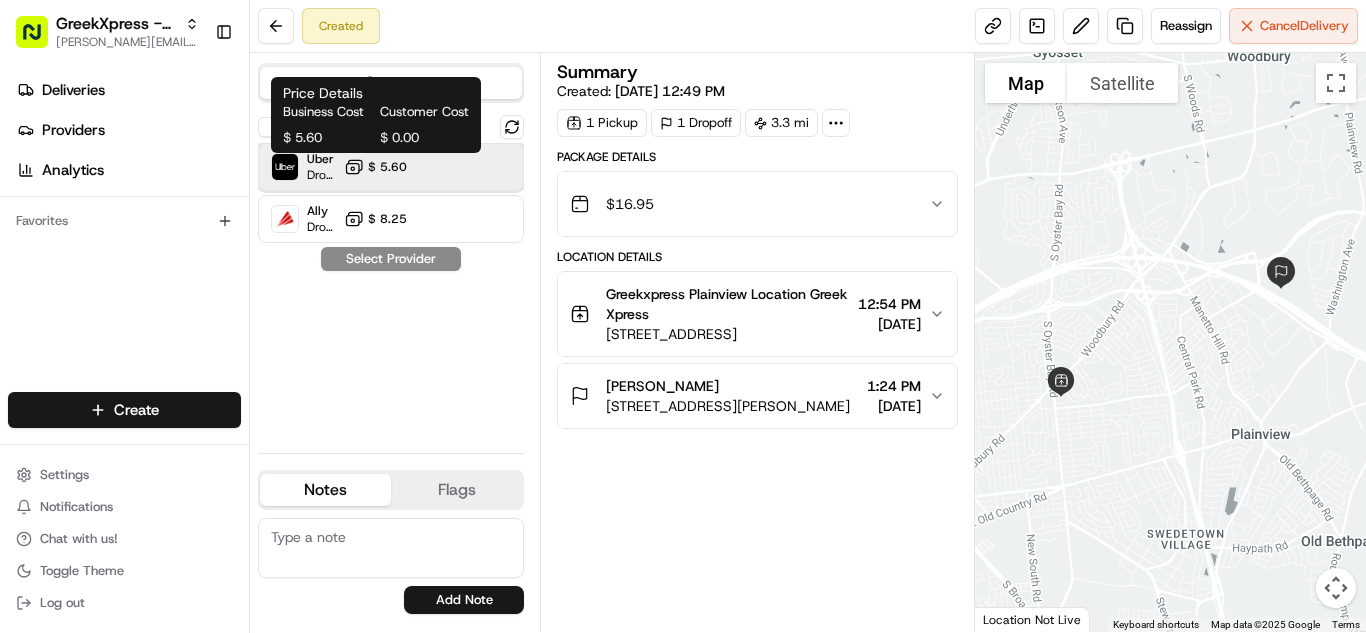 click on "Uber Dropoff ETA   27 minutes $   5.60" at bounding box center (391, 167) 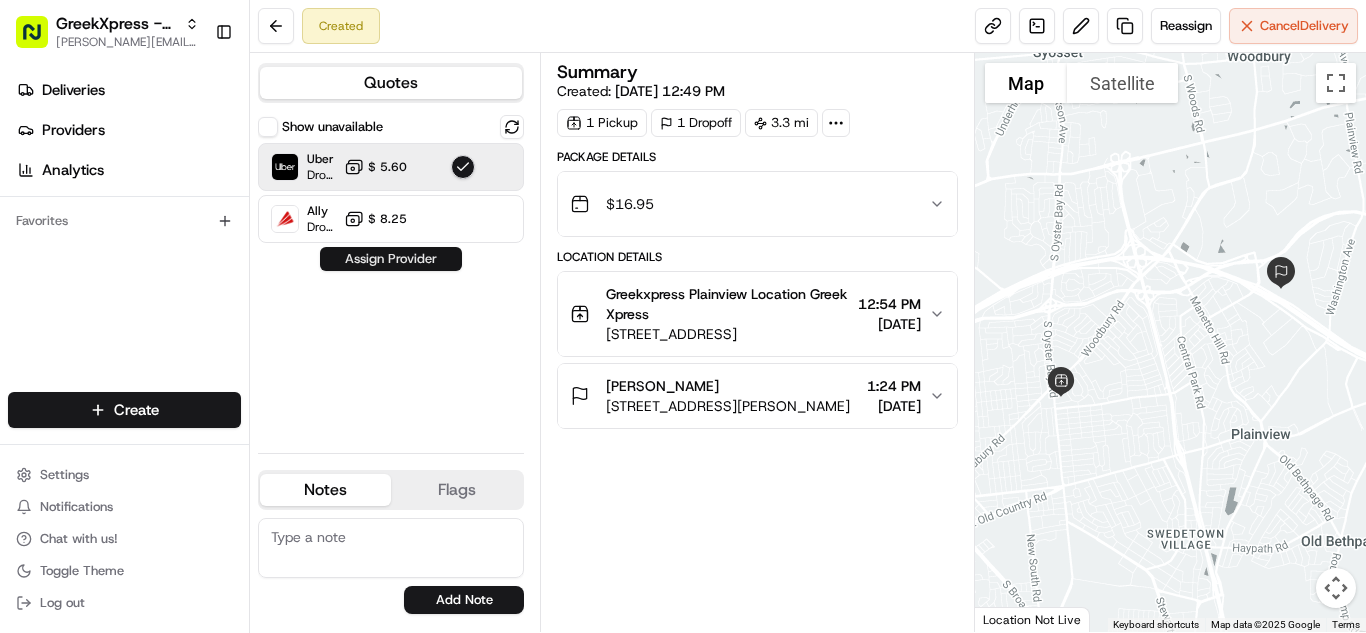 click on "Assign Provider" at bounding box center (391, 259) 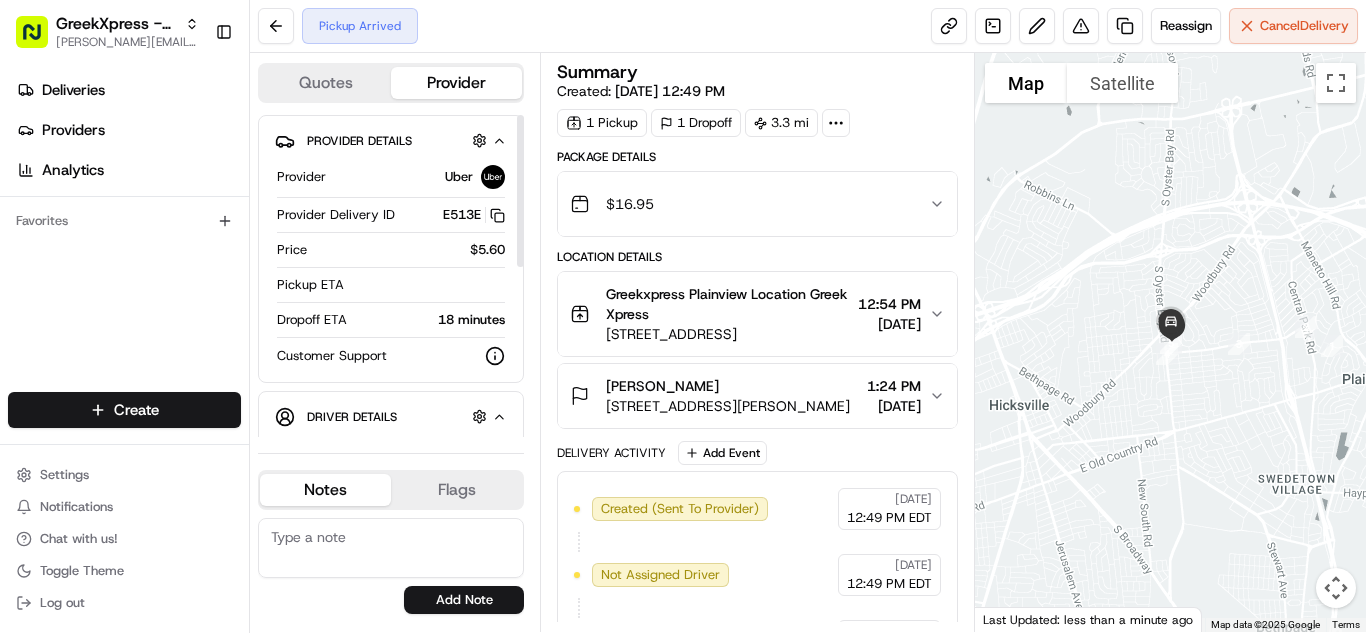 click on "Settings Notifications Chat with us! Toggle Theme Log out" at bounding box center (124, 539) 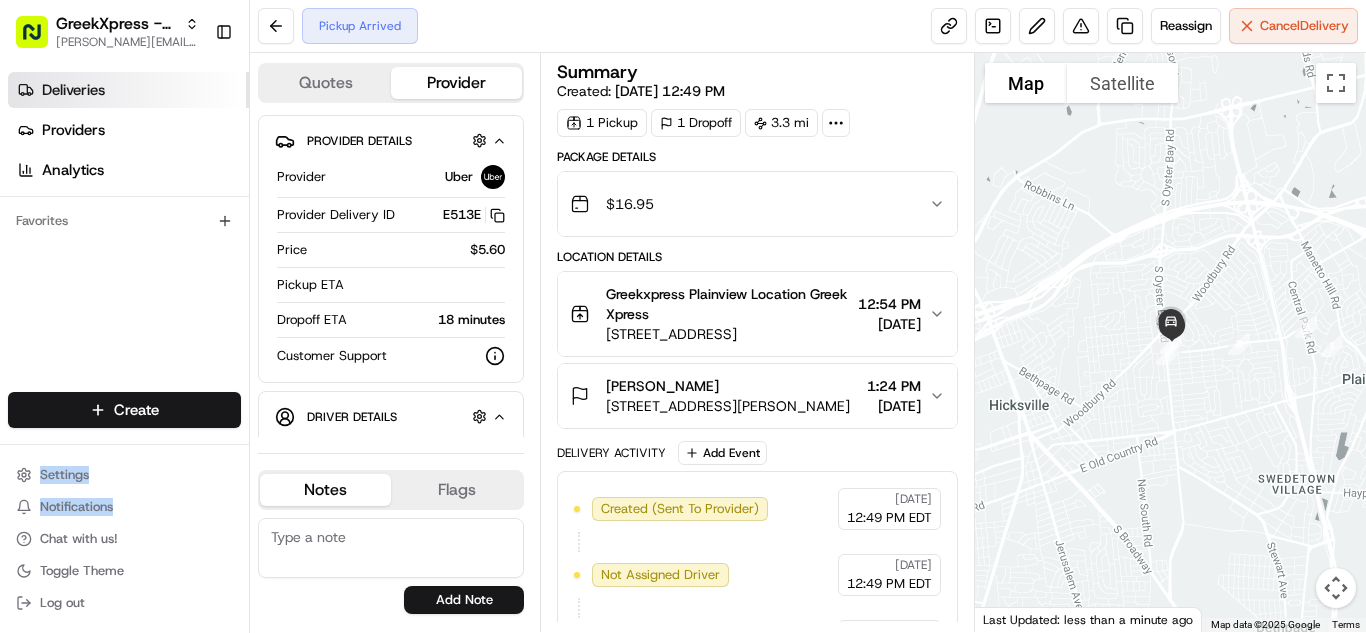 click on "Deliveries" at bounding box center (128, 90) 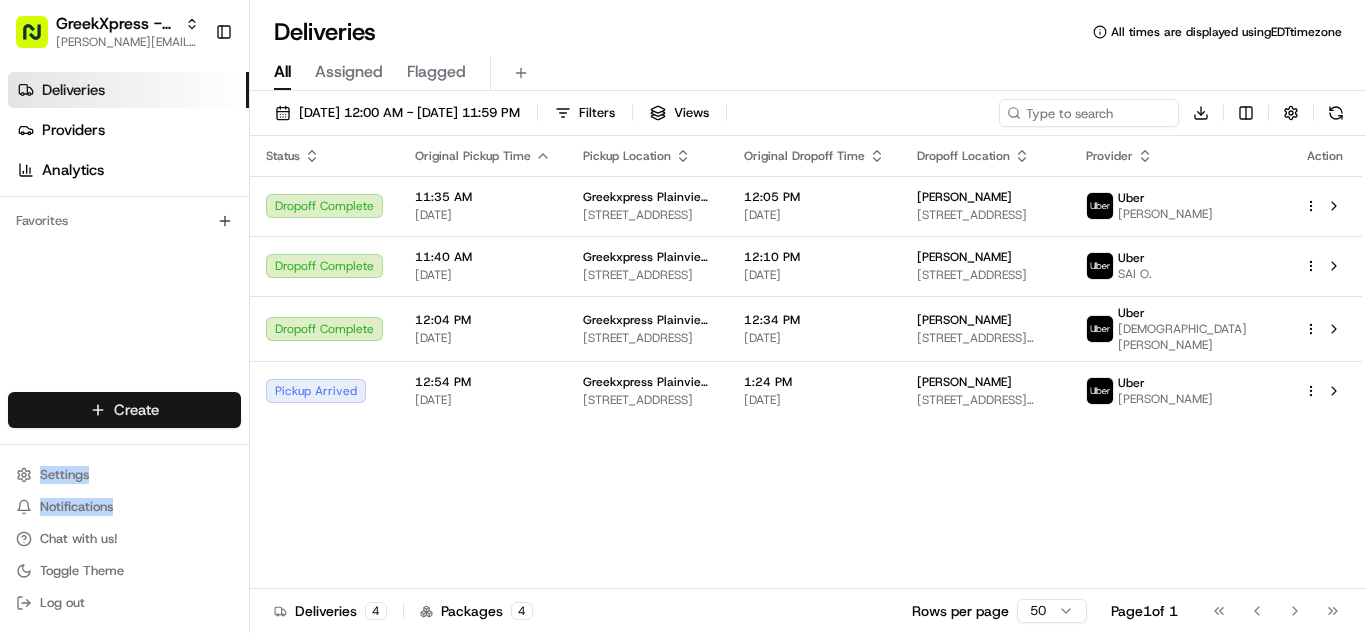 click on "GreekXpress - Plainview [EMAIL_ADDRESS][DOMAIN_NAME] Toggle Sidebar Deliveries Providers Analytics Favorites Main Menu Members & Organization Organization Users Roles Preferences Customization Tracking Orchestration Automations Dispatch Strategy Locations Pickup Locations Dropoff Locations Billing Billing Refund Requests Integrations Notification Triggers Webhooks API Keys Request Logs Create Settings Notifications Chat with us! Toggle Theme Log out Deliveries All times are displayed using  EDT  timezone All Assigned Flagged [DATE] 12:00 AM - [DATE] 11:59 PM Filters Views Download Status Original Pickup Time Pickup Location Original Dropoff Time Dropoff Location Provider Action Dropoff Complete 11:35 AM [DATE] Greekxpress Plainview Location [STREET_ADDRESS] 12:05 PM [DATE] [PERSON_NAME] [STREET_ADDRESS] Uber [PERSON_NAME] Dropoff Complete 11:40 AM [DATE] Greekxpress Plainview Location [STREET_ADDRESS] 12:10 PM Uber" at bounding box center [683, 316] 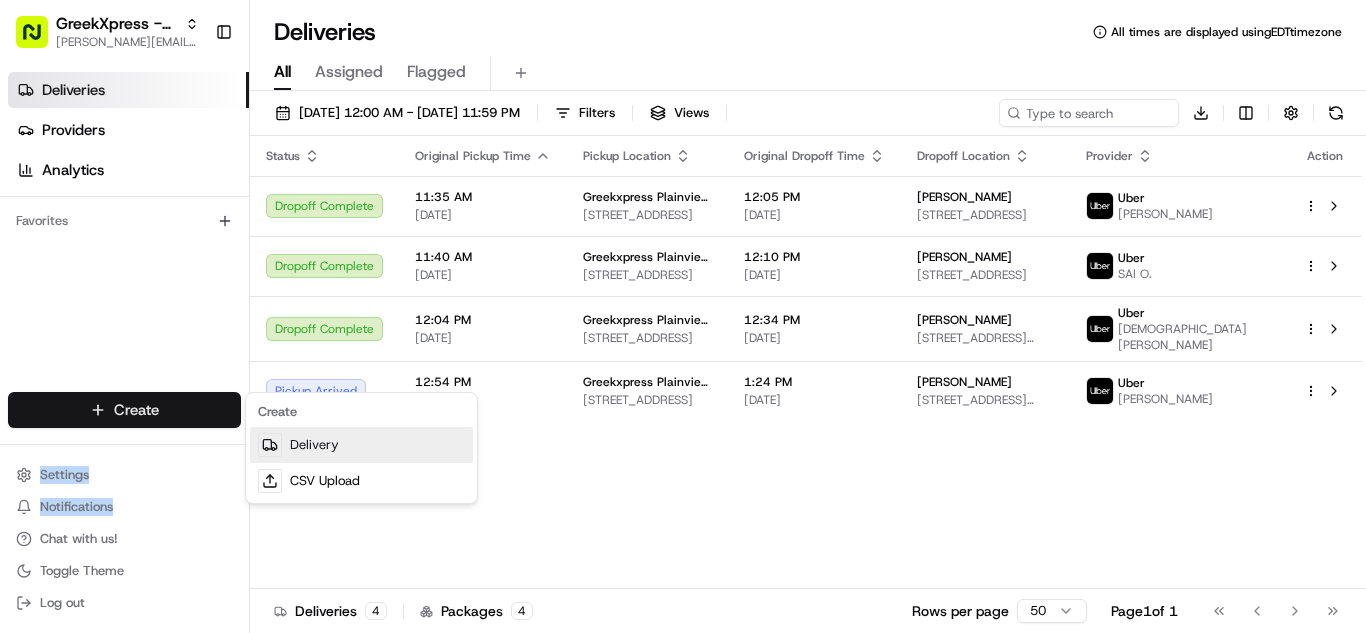 click on "Delivery" at bounding box center (361, 445) 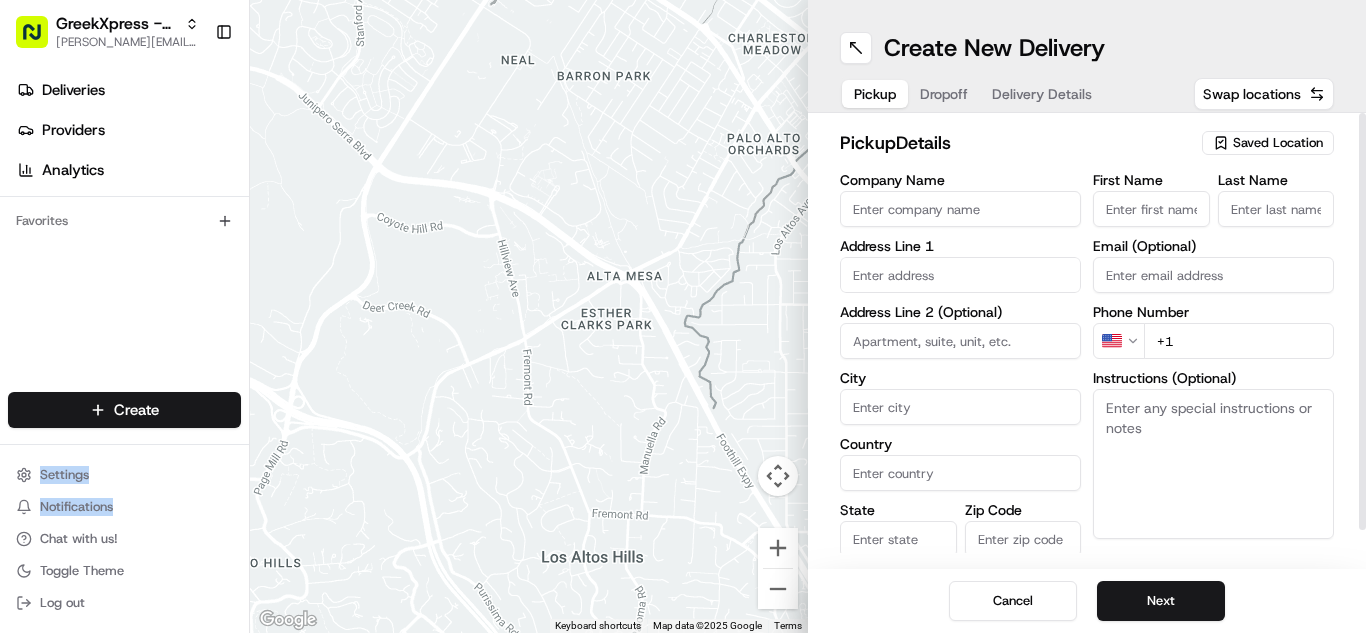 click on "Saved Location" at bounding box center [1278, 143] 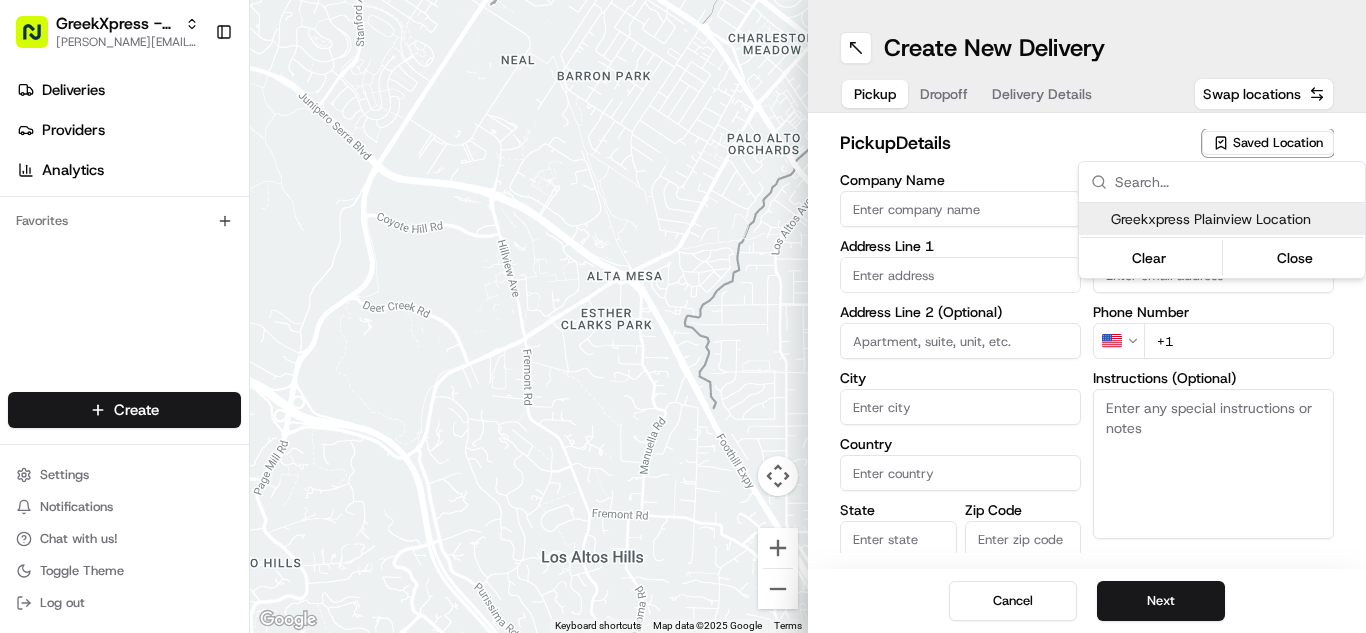 click on "Greekxpress Plainview Location" at bounding box center (1234, 219) 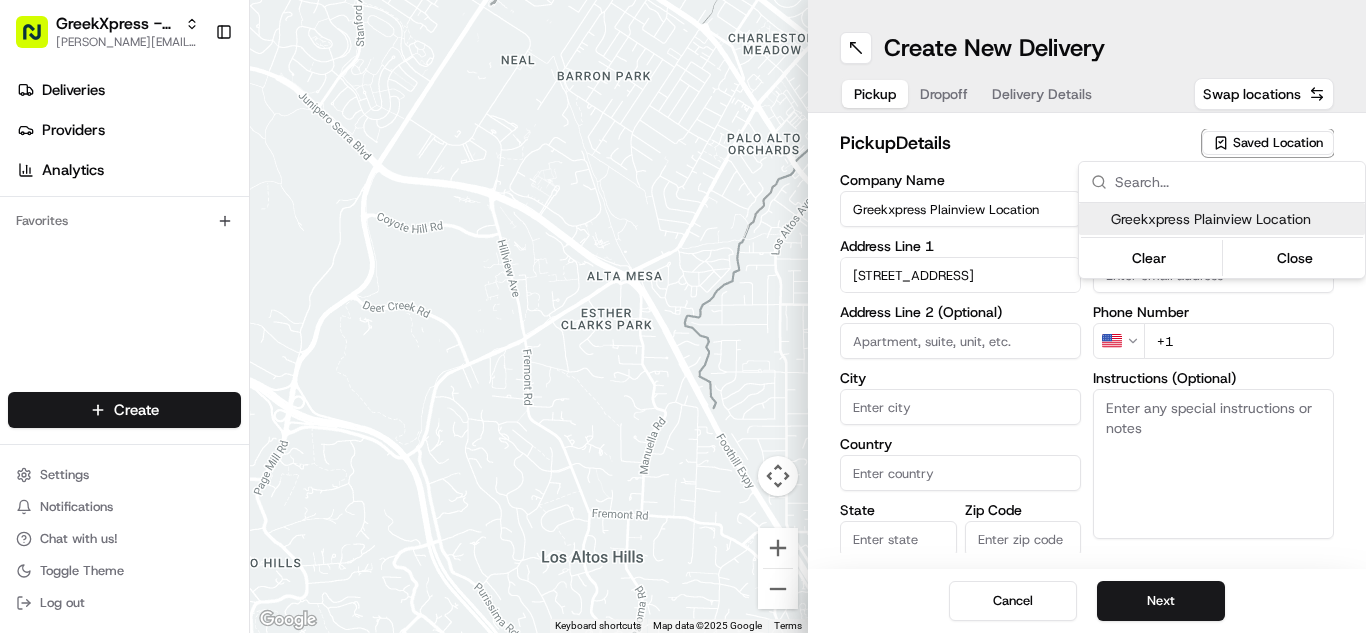 type on "Plainview" 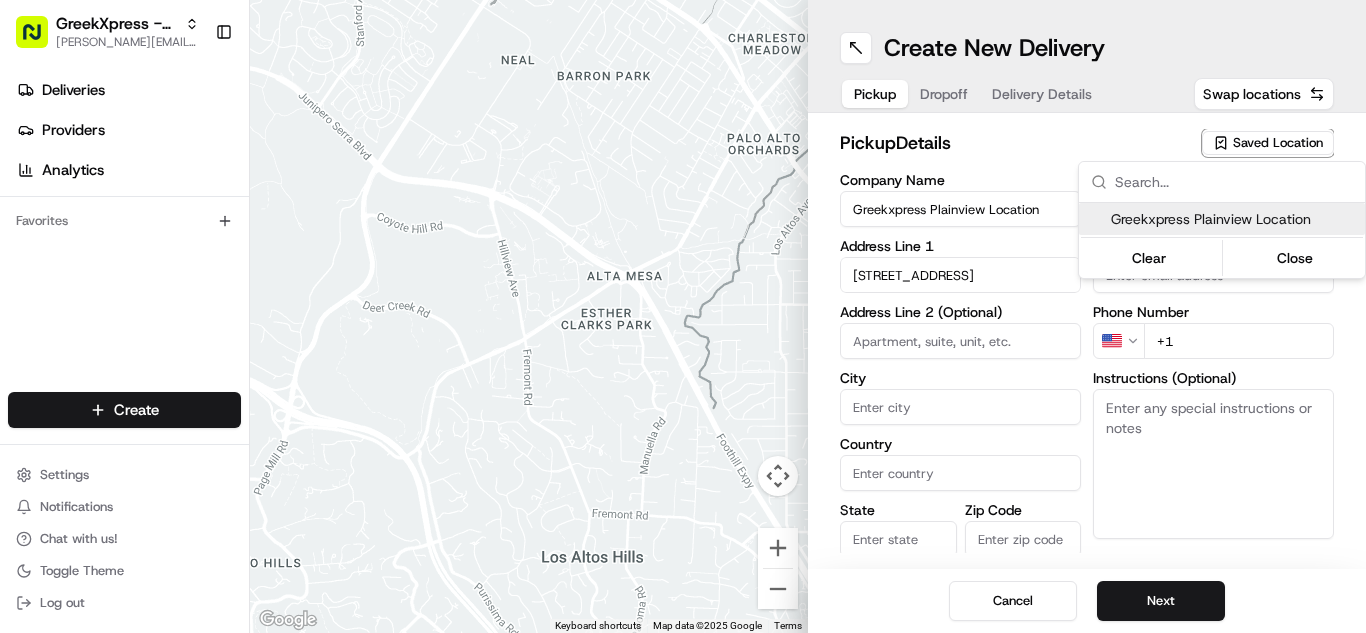 type on "US" 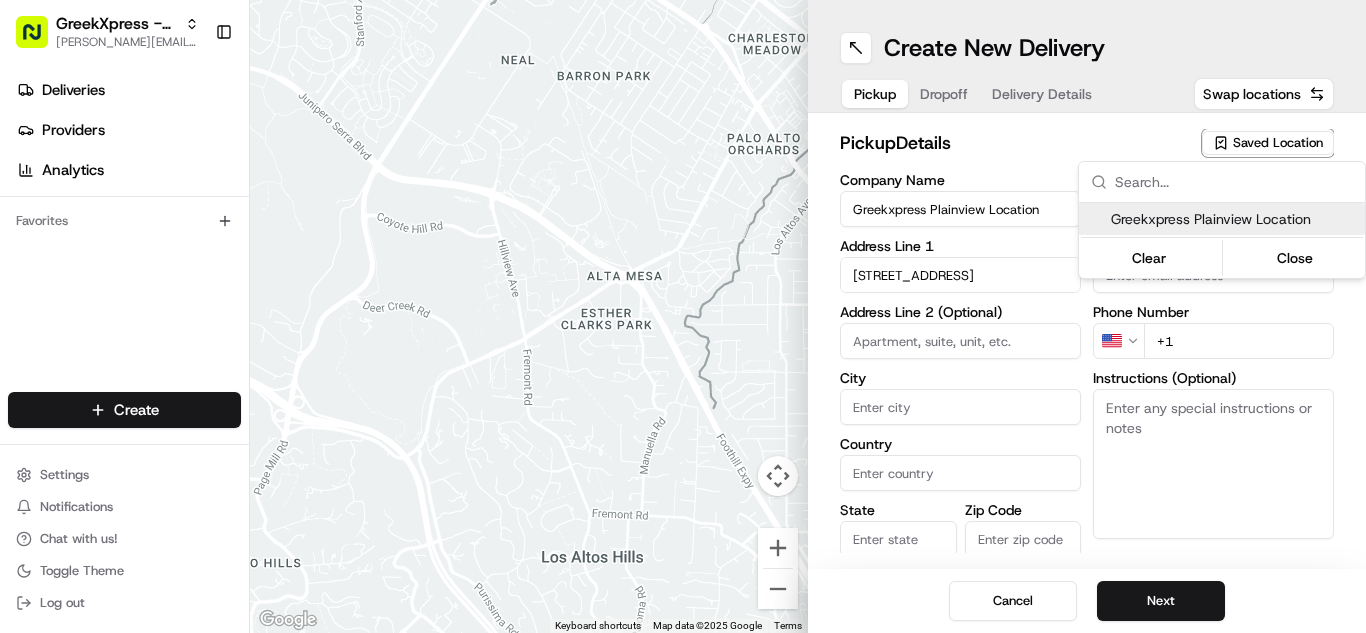 type on "NY" 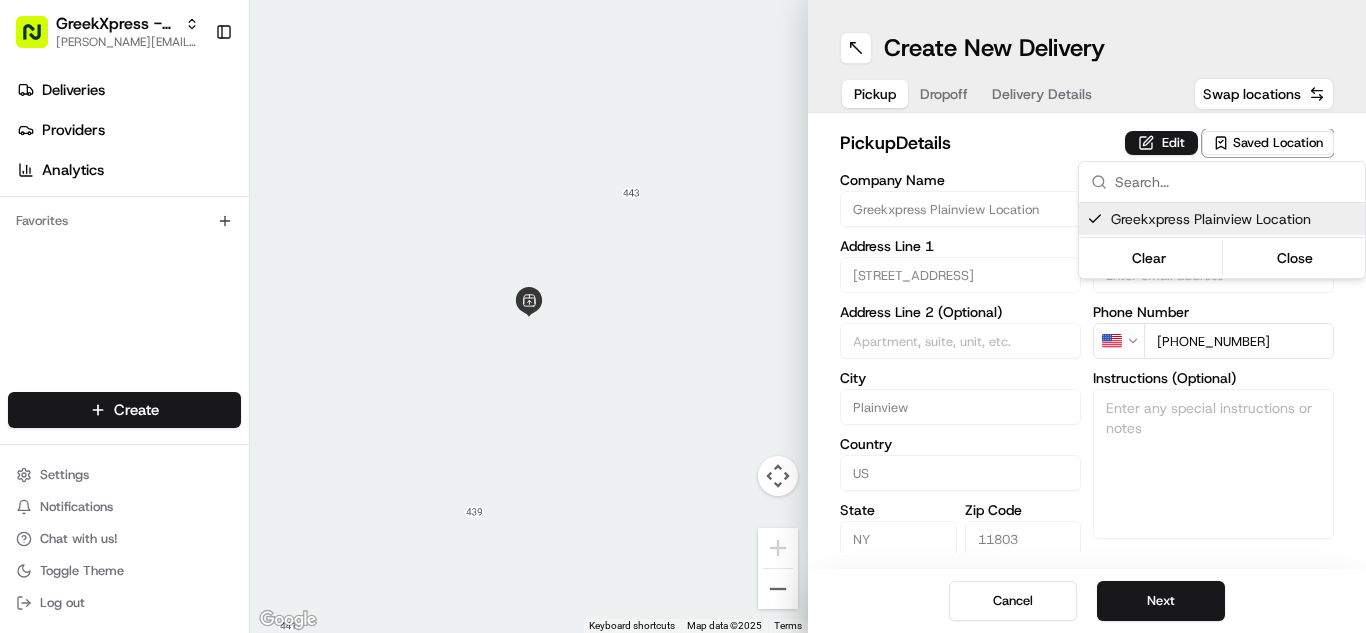 click on "GreekXpress - Plainview [EMAIL_ADDRESS][DOMAIN_NAME] Toggle Sidebar Deliveries Providers Analytics Favorites Main Menu Members & Organization Organization Users Roles Preferences Customization Tracking Orchestration Automations Dispatch Strategy Locations Pickup Locations Dropoff Locations Billing Billing Refund Requests Integrations Notification Triggers Webhooks API Keys Request Logs Create Settings Notifications Chat with us! Toggle Theme Log out To navigate the map with touch gestures double-tap and hold your finger on the map, then drag the map. ← Move left → Move right ↑ Move up ↓ Move down + Zoom in - Zoom out Home Jump left by 75% End Jump right by 75% Page Up Jump up by 75% Page Down Jump down by 75% Keyboard shortcuts Map Data Map data ©2025 Map data ©2025 2 m  Click to toggle between metric and imperial units Terms Report a map error Create New Delivery Pickup Dropoff Delivery Details Swap locations pickup  Details  Edit Saved Location Company Name Greekxpress Plainview Location" at bounding box center [683, 316] 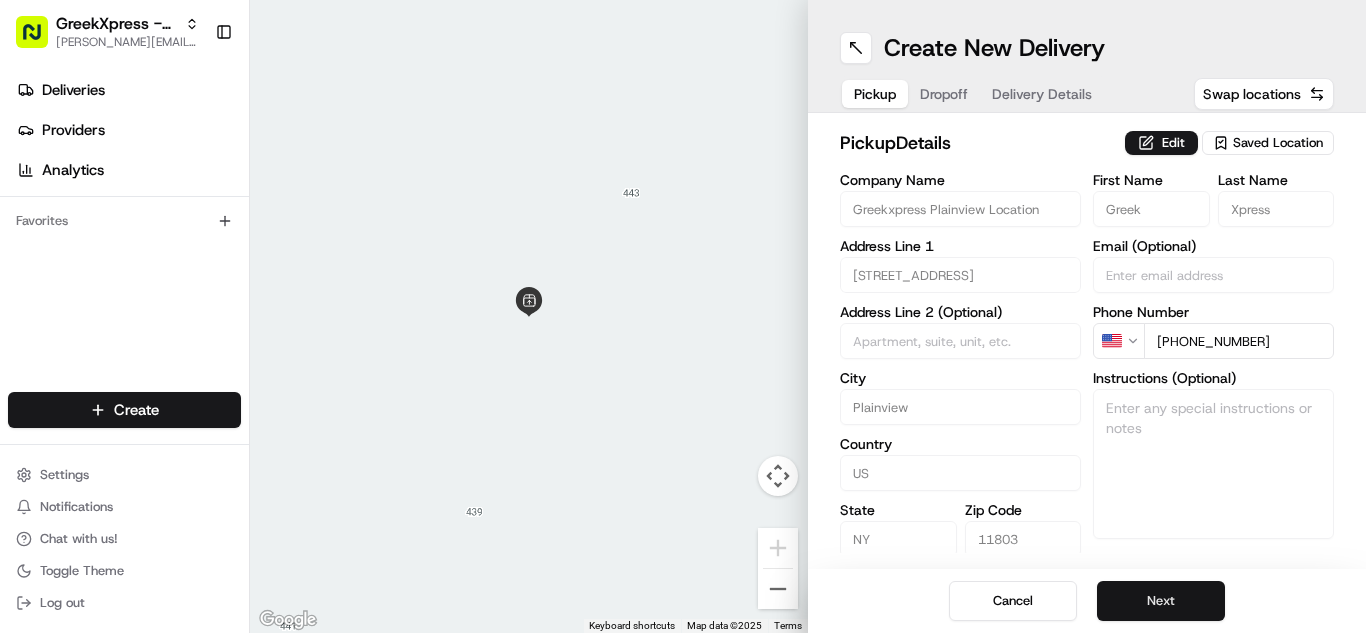 click on "Next" at bounding box center (1161, 601) 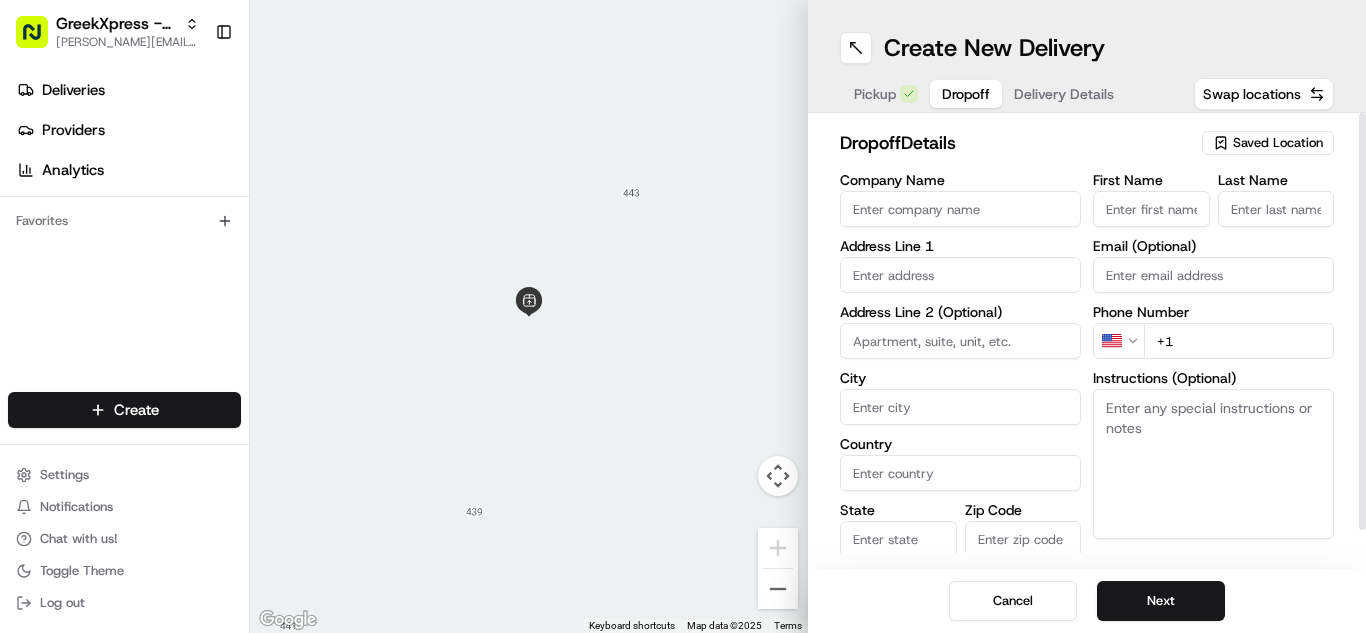 click on "First Name" at bounding box center [1151, 209] 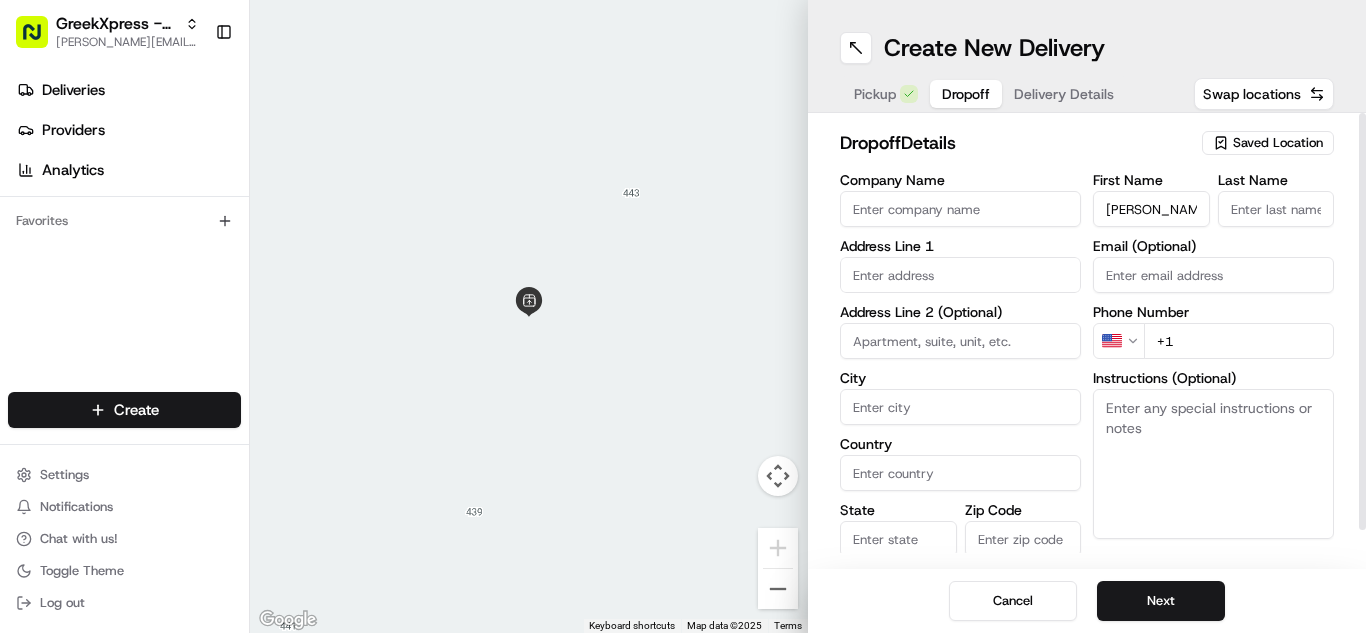 type on "[PERSON_NAME]" 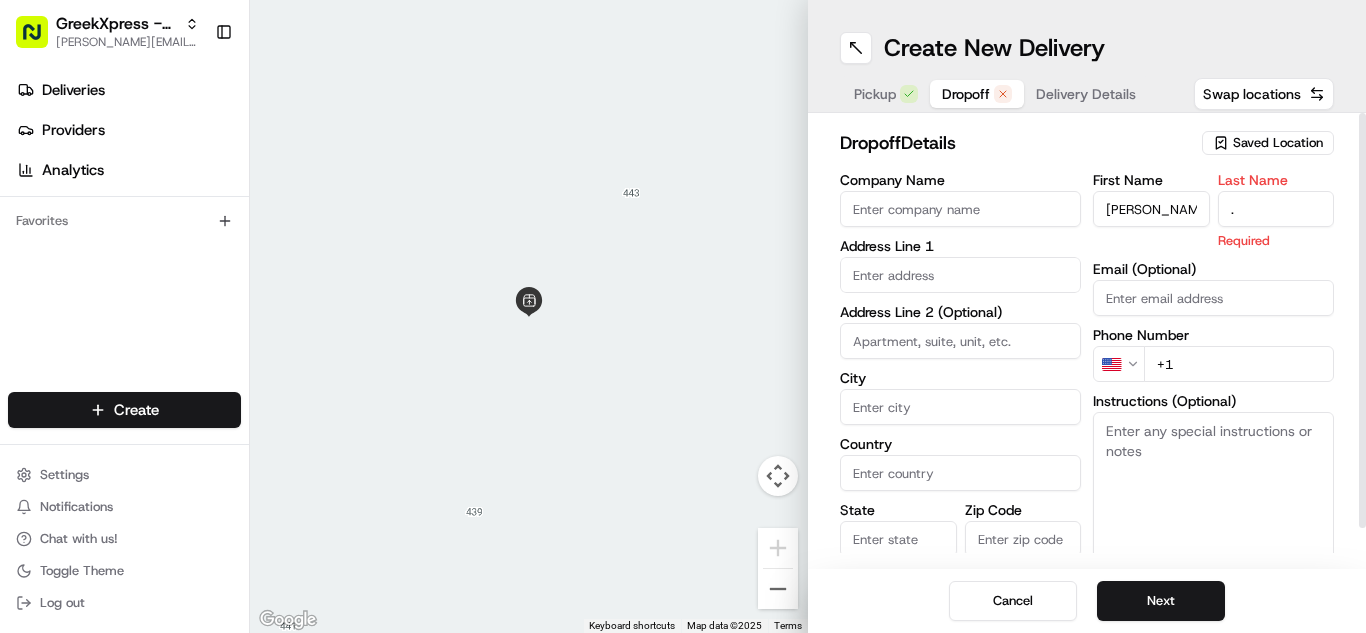 type on "." 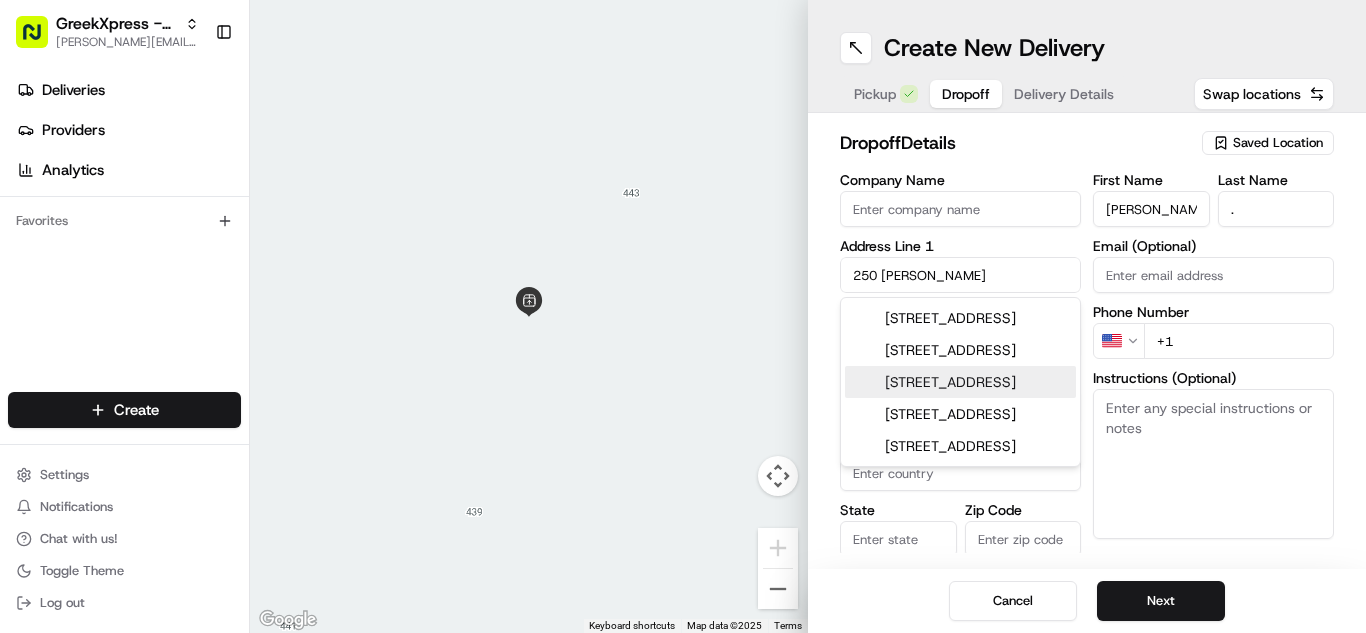 click on "[STREET_ADDRESS]" at bounding box center [960, 382] 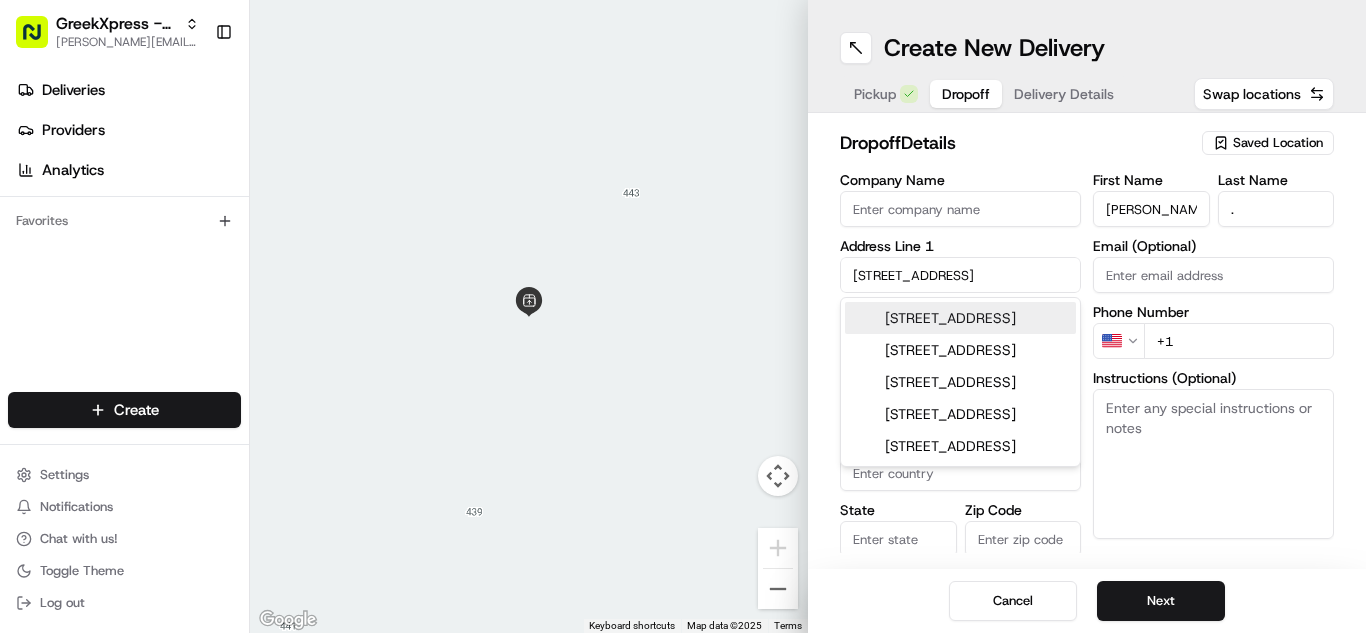 type on "[STREET_ADDRESS]" 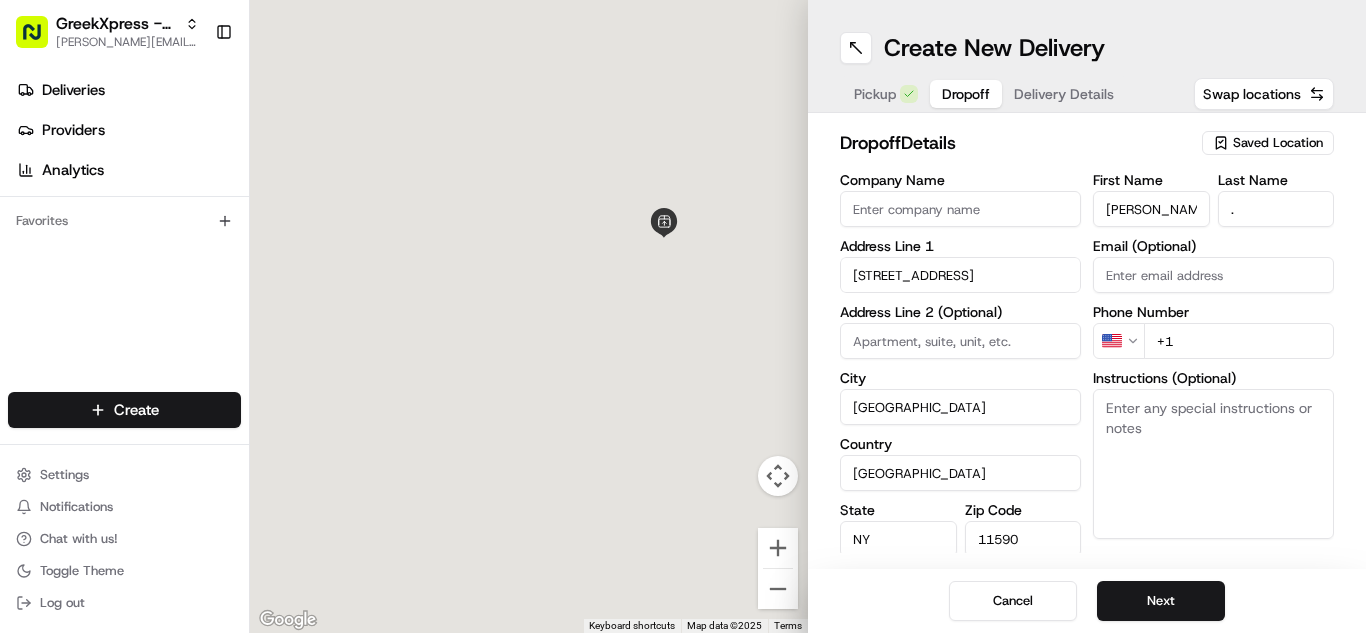 type on "[STREET_ADDRESS]" 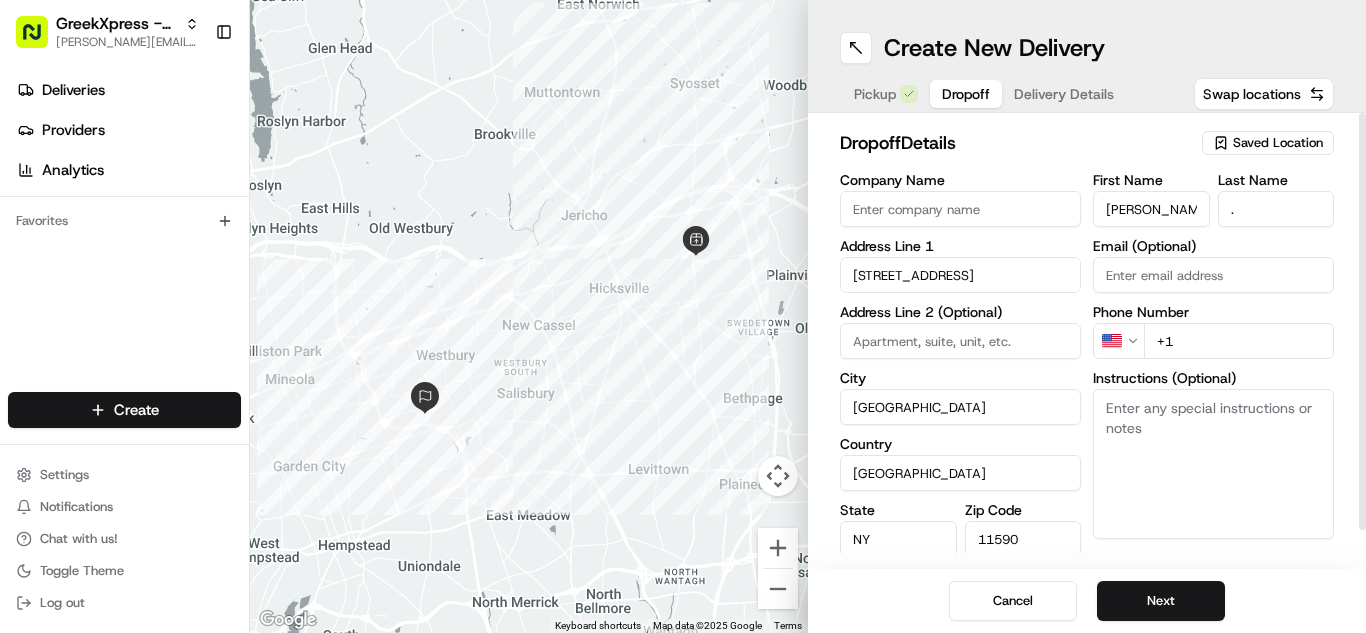 click on "+1" at bounding box center [1239, 341] 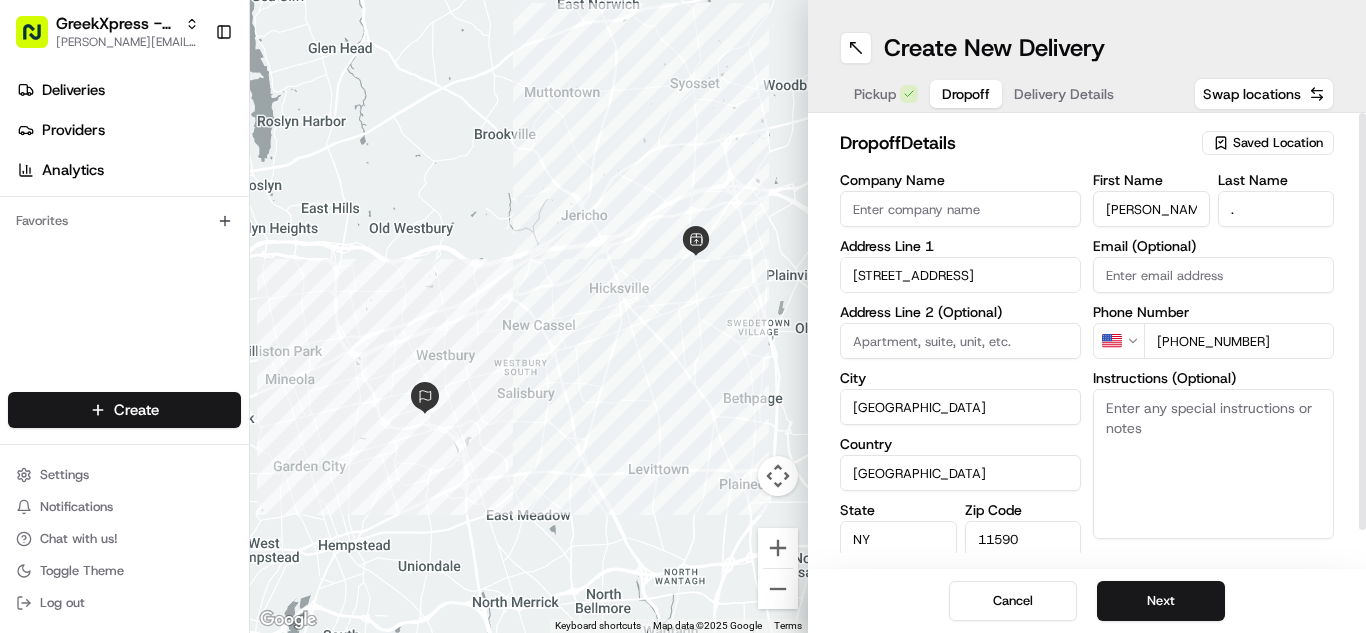 type on "[PHONE_NUMBER]" 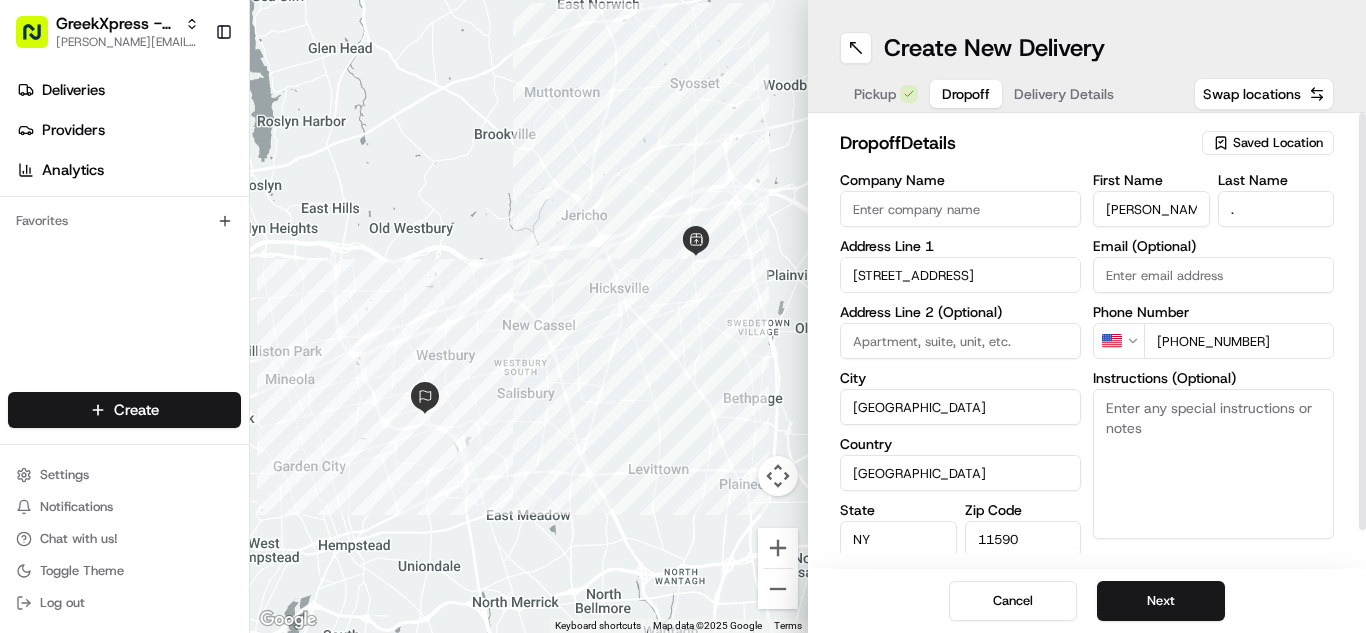 paste on "Please hand to customer or call upon arrival do not leave the order outside. Thank you" 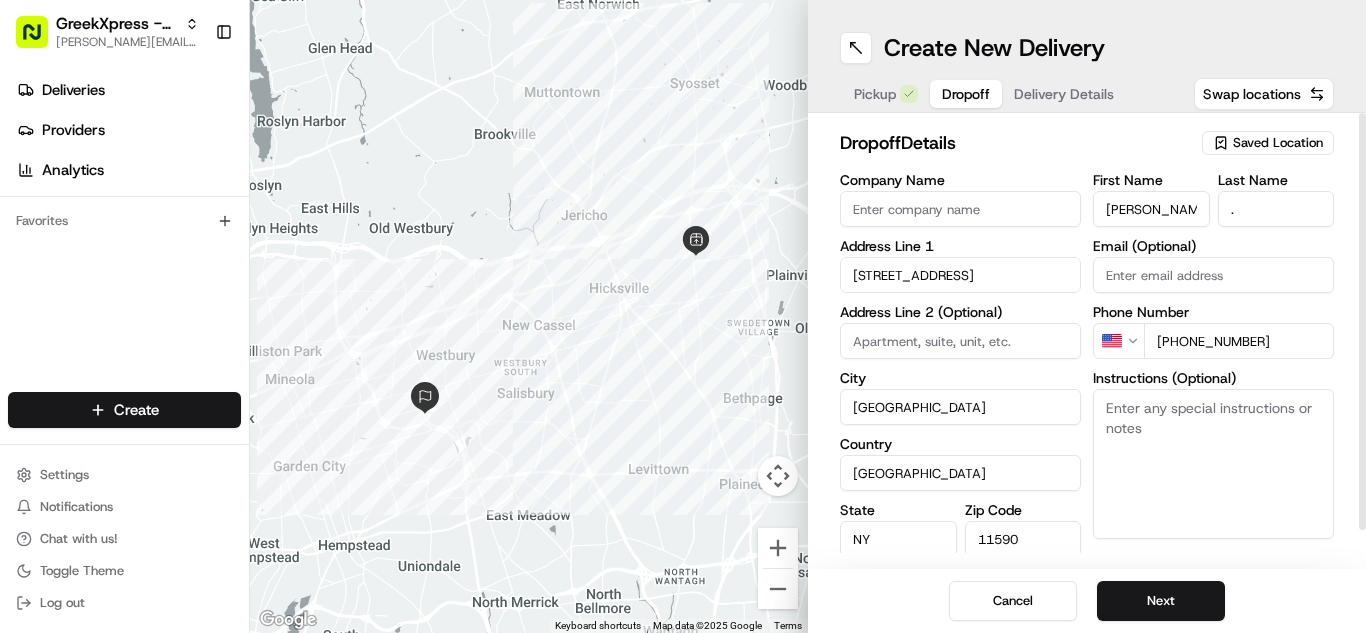 type on "Please hand to customer or call upon arrival do not leave the order outside. Thank you" 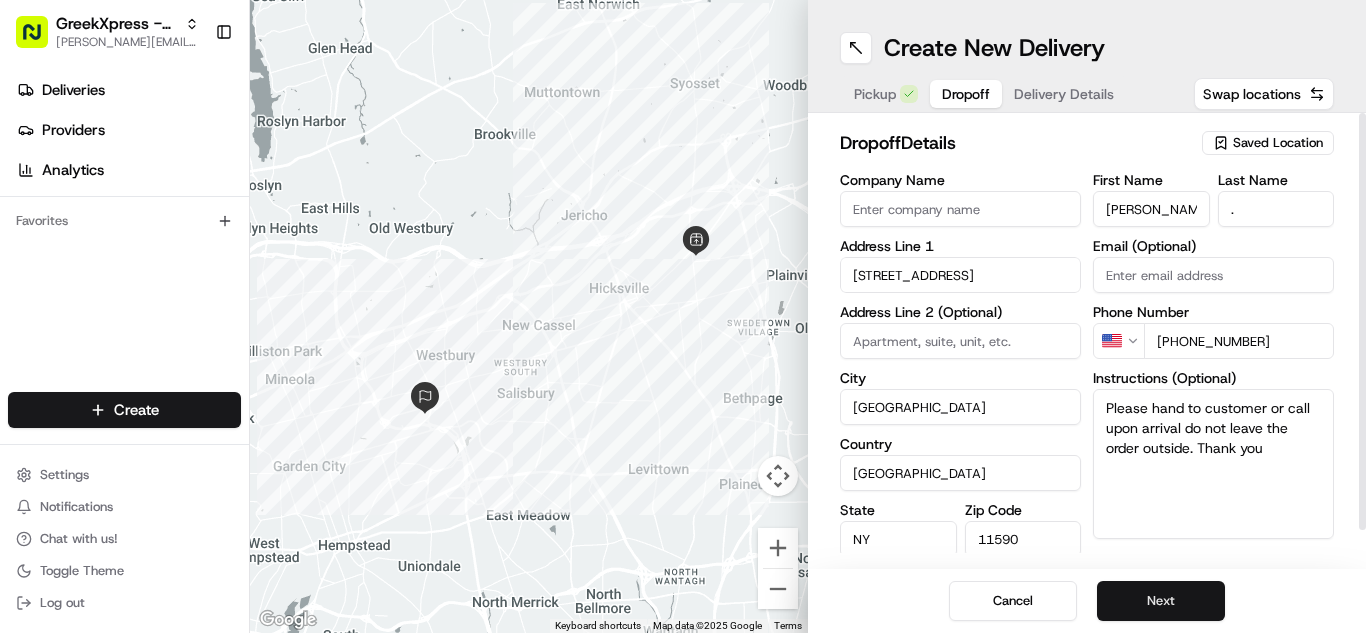 click on "Next" at bounding box center [1161, 601] 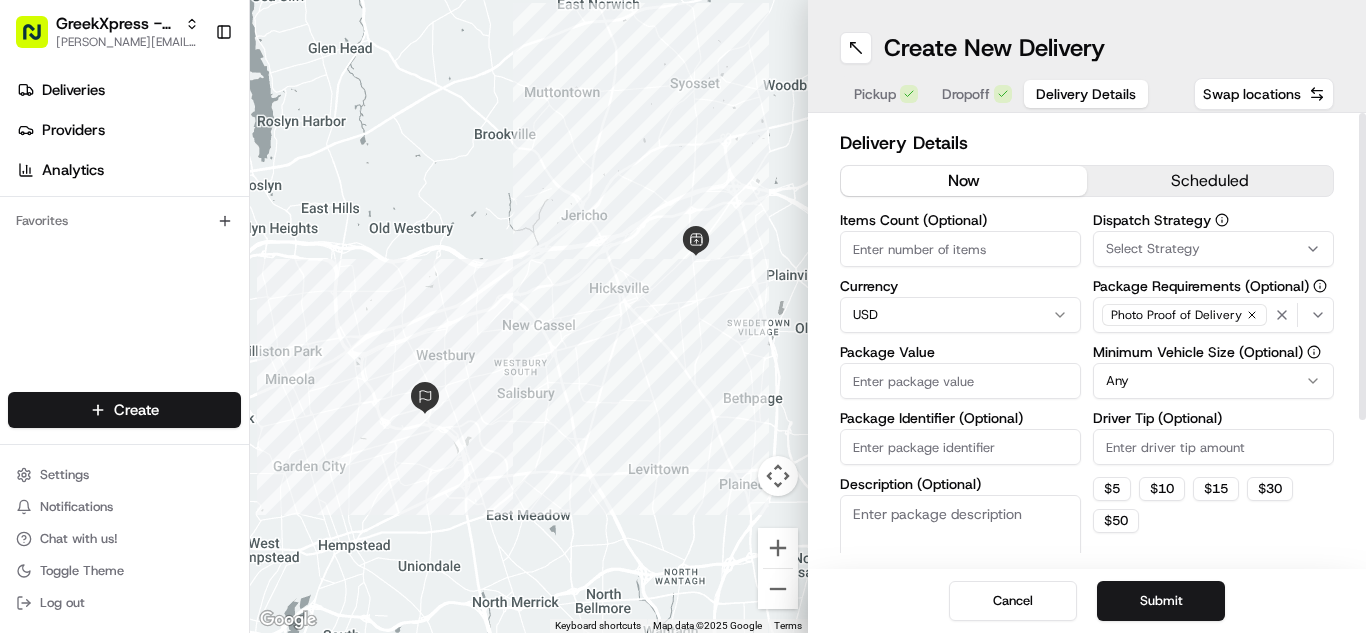 click on "Package Value" at bounding box center [960, 381] 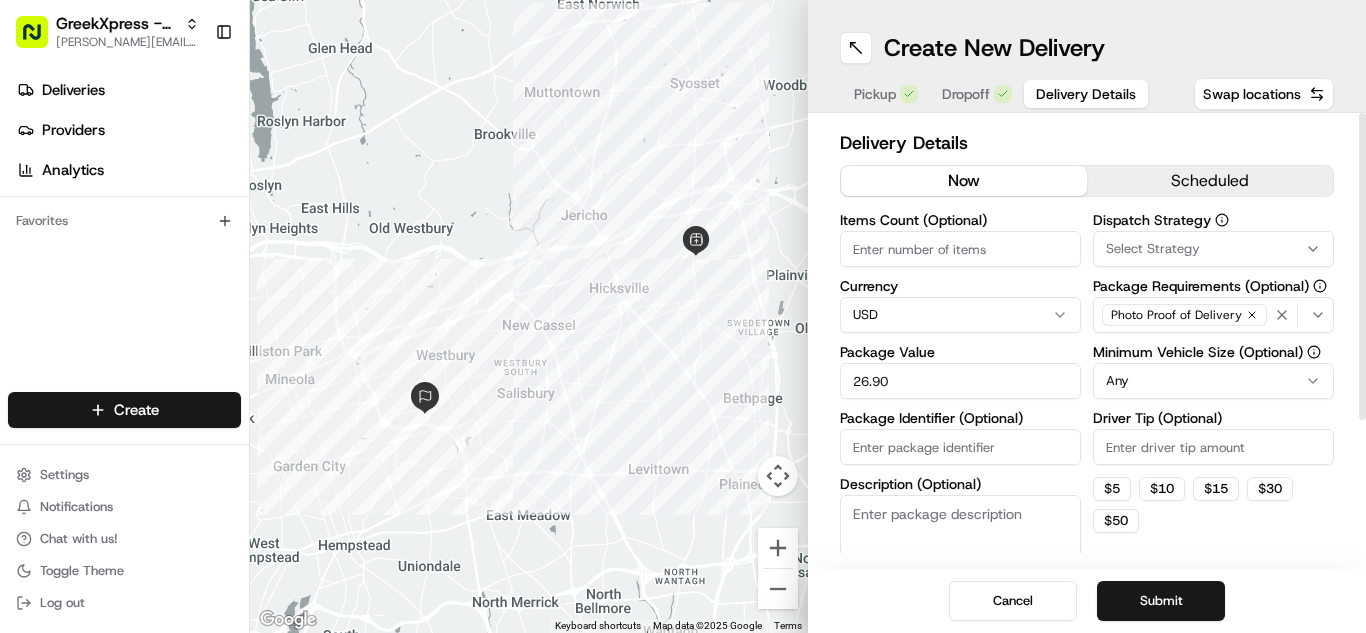 type on "26.90" 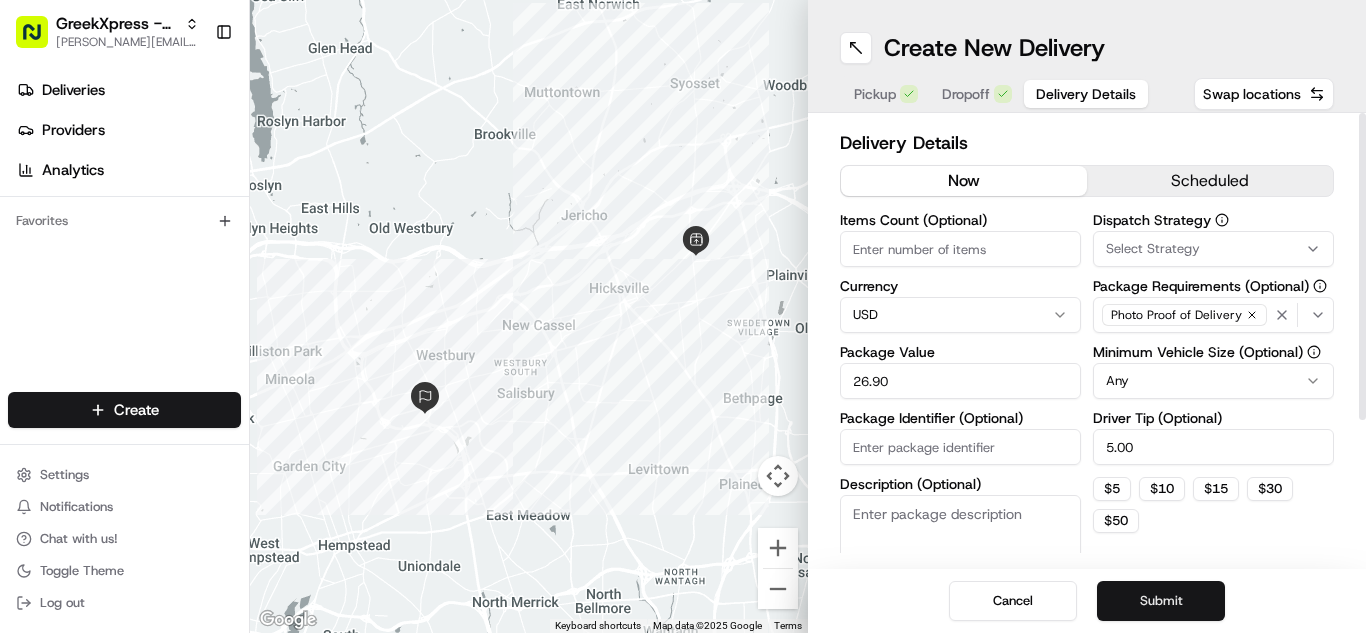 type on "5.00" 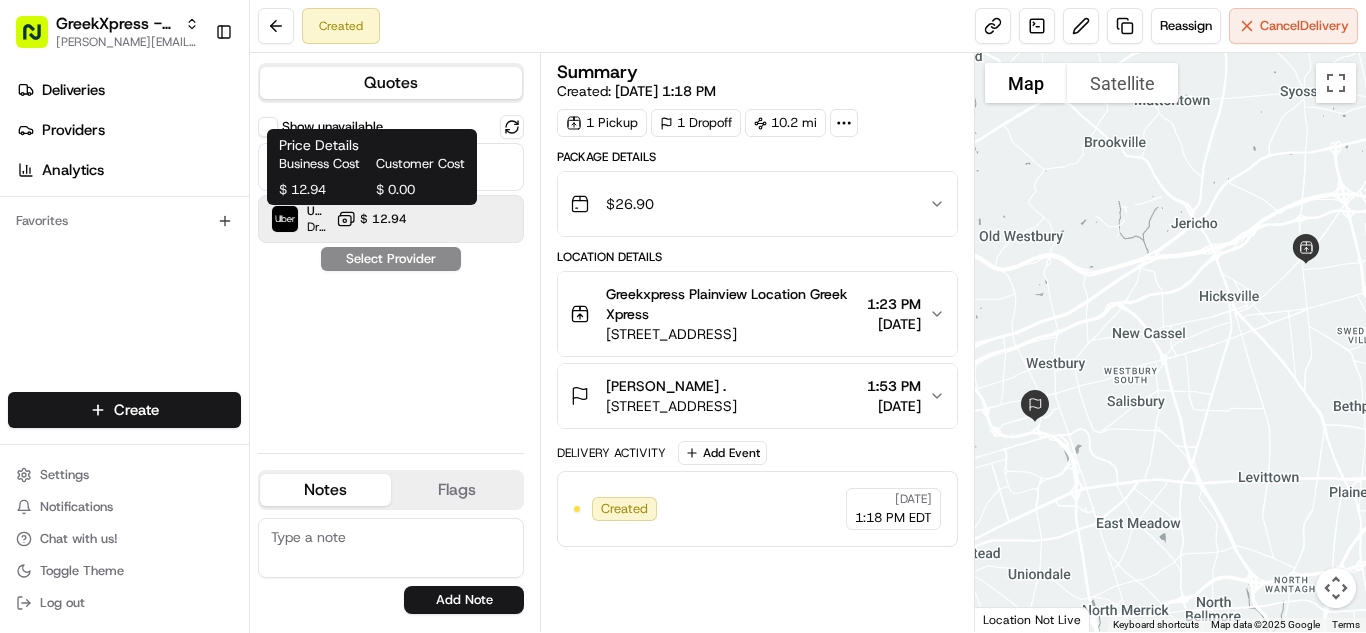 click on "$   12.94" at bounding box center (383, 219) 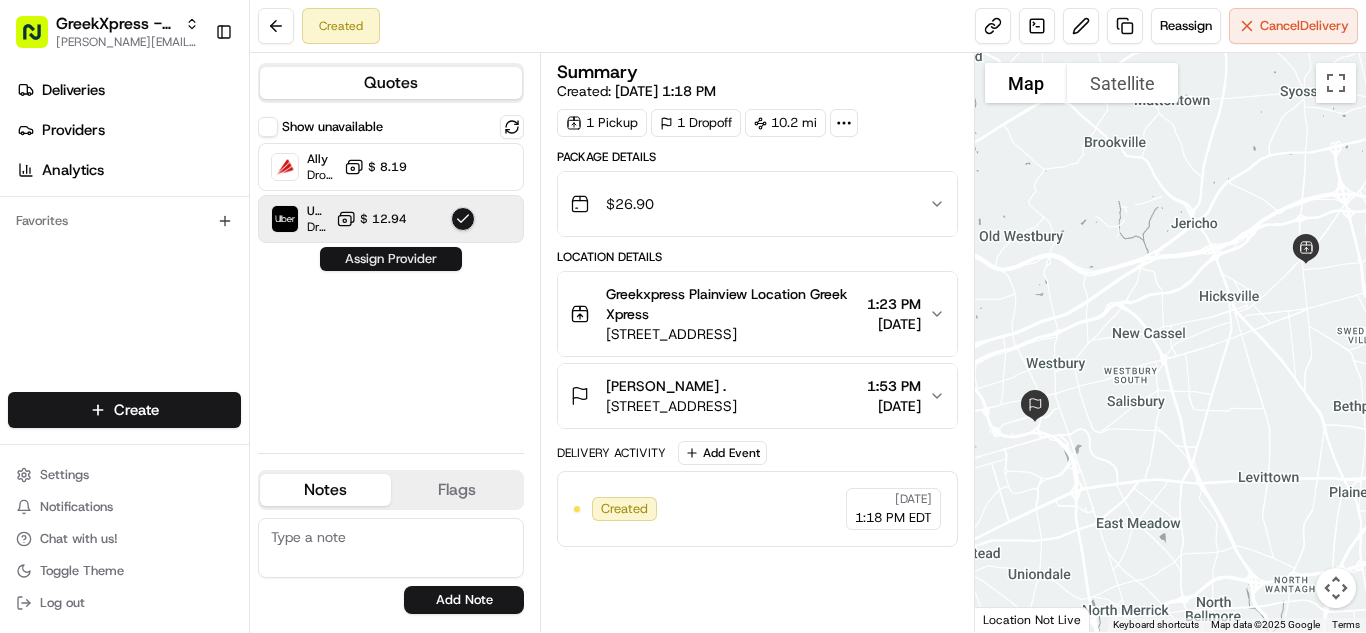 click on "Assign Provider" at bounding box center (391, 259) 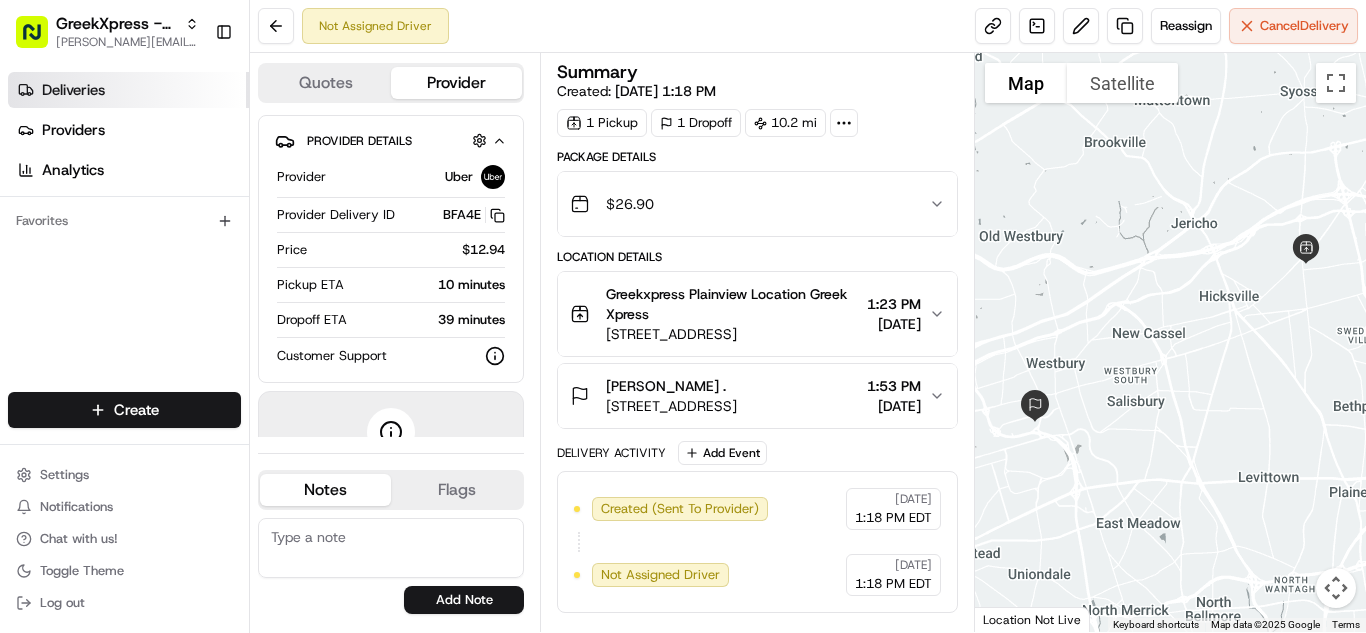 click on "Deliveries" at bounding box center (128, 90) 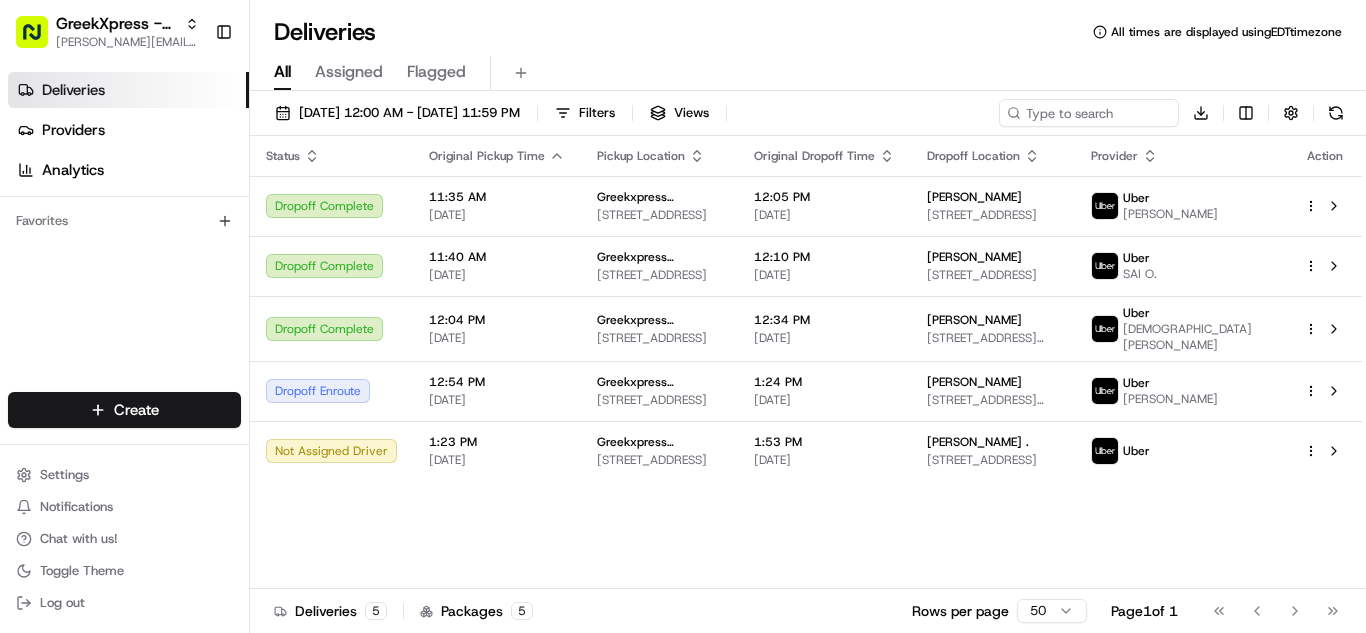 click on "GreekXpress - Plainview [EMAIL_ADDRESS][DOMAIN_NAME] Toggle Sidebar Deliveries Providers Analytics Favorites Main Menu Members & Organization Organization Users Roles Preferences Customization Tracking Orchestration Automations Dispatch Strategy Locations Pickup Locations Dropoff Locations Billing Billing Refund Requests Integrations Notification Triggers Webhooks API Keys Request Logs Create Settings Notifications Chat with us! Toggle Theme Log out Deliveries All times are displayed using  EDT  timezone All Assigned Flagged [DATE] 12:00 AM - [DATE] 11:59 PM Filters Views Download Status Original Pickup Time Pickup Location Original Dropoff Time Dropoff Location Provider Action Dropoff Complete 11:35 AM [DATE] Greekxpress Plainview Location [STREET_ADDRESS] 12:05 PM [DATE] [PERSON_NAME] [STREET_ADDRESS] Uber [PERSON_NAME] Dropoff Complete 11:40 AM [DATE] Greekxpress Plainview Location [STREET_ADDRESS] 12:10 PM Uber" at bounding box center (683, 316) 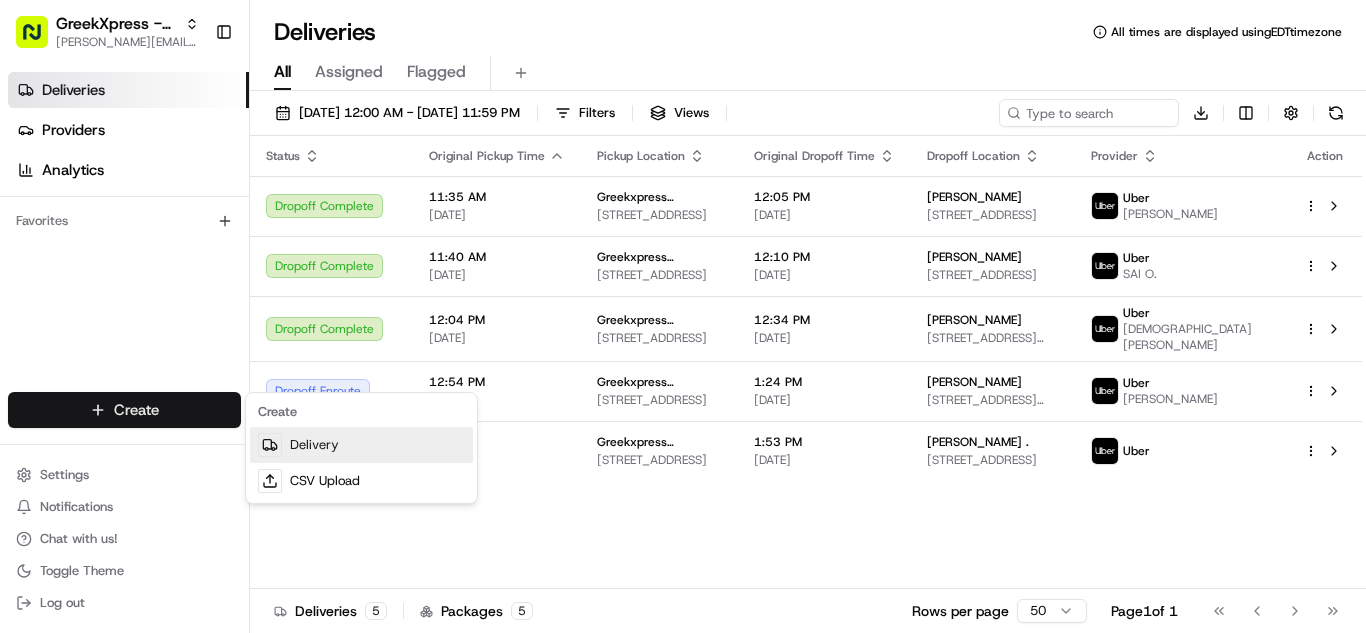 click on "Delivery" at bounding box center [361, 445] 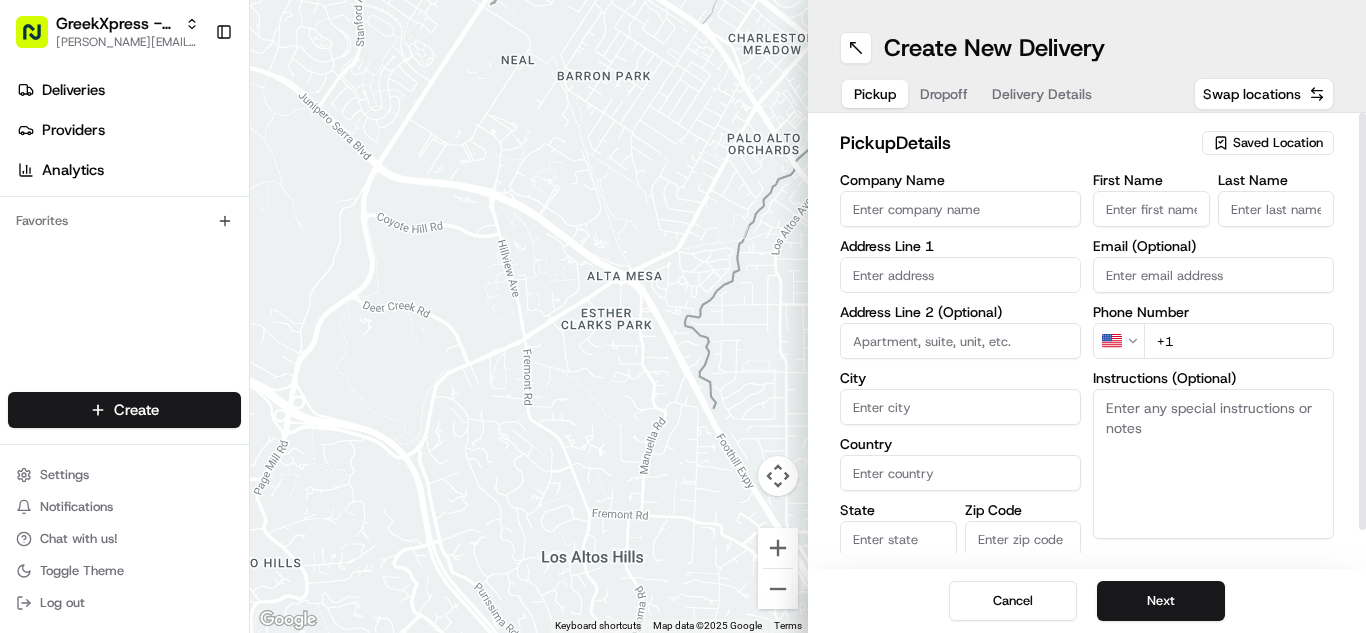 click on "Saved Location" at bounding box center (1278, 143) 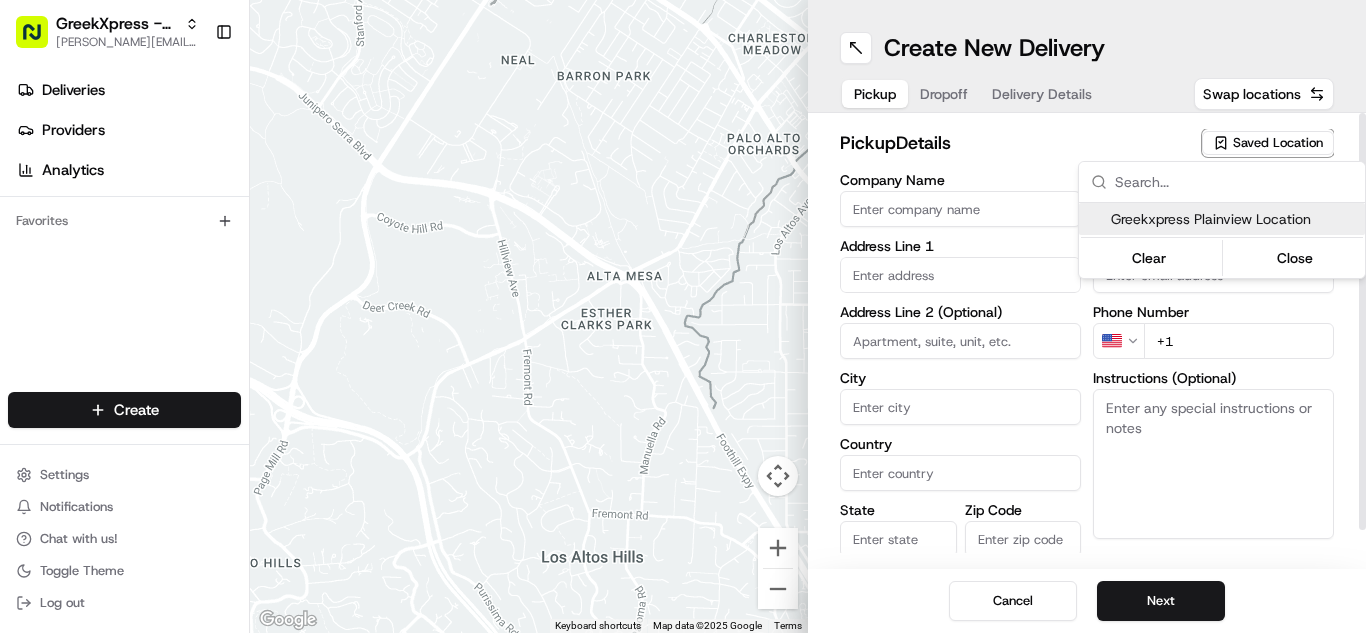drag, startPoint x: 1265, startPoint y: 220, endPoint x: 1261, endPoint y: 242, distance: 22.36068 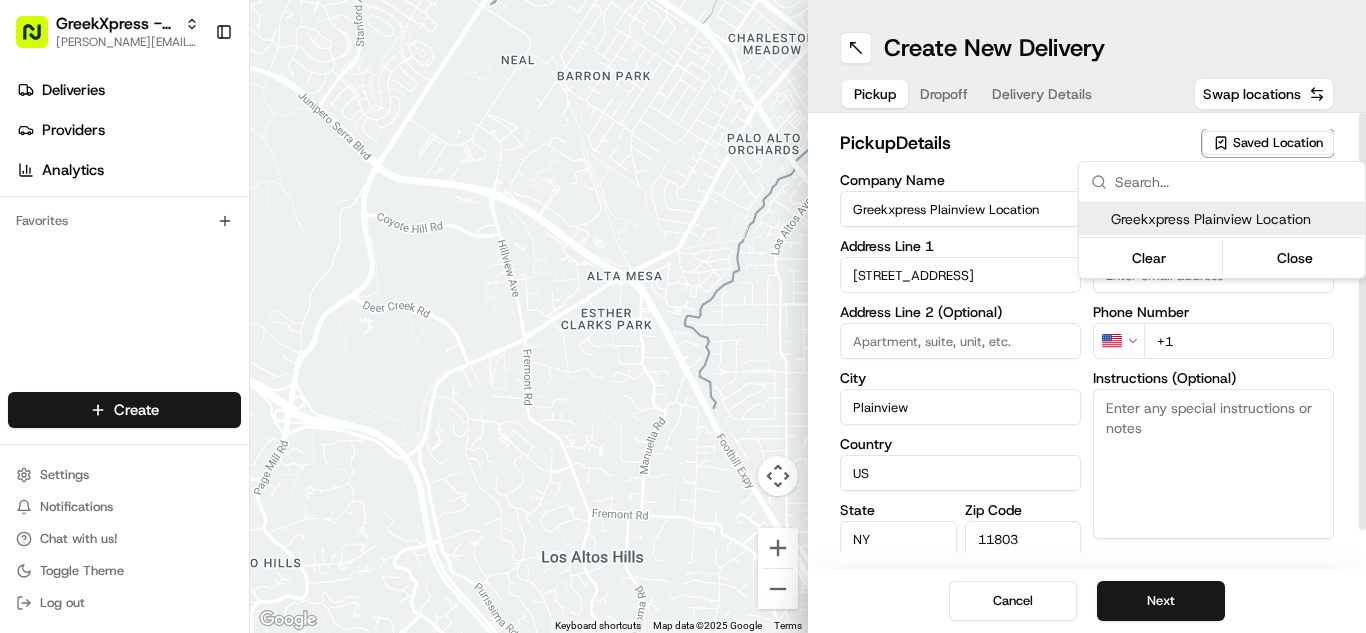 type on "Greek" 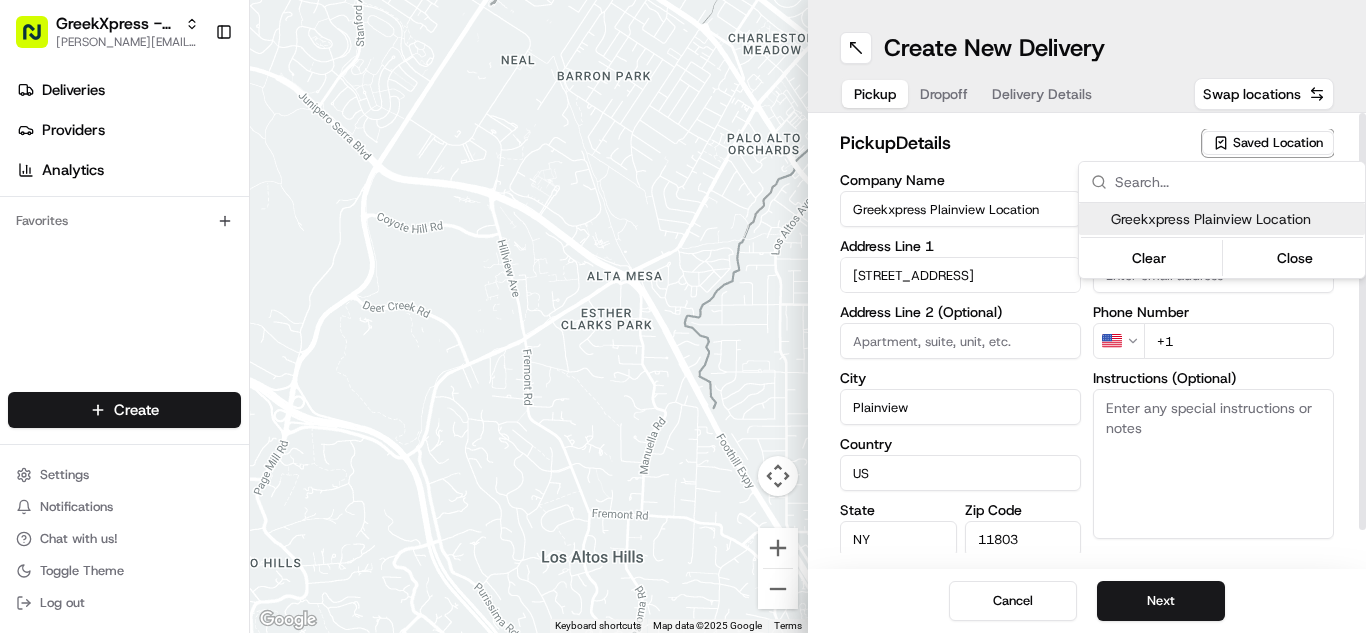 type on "Xpress" 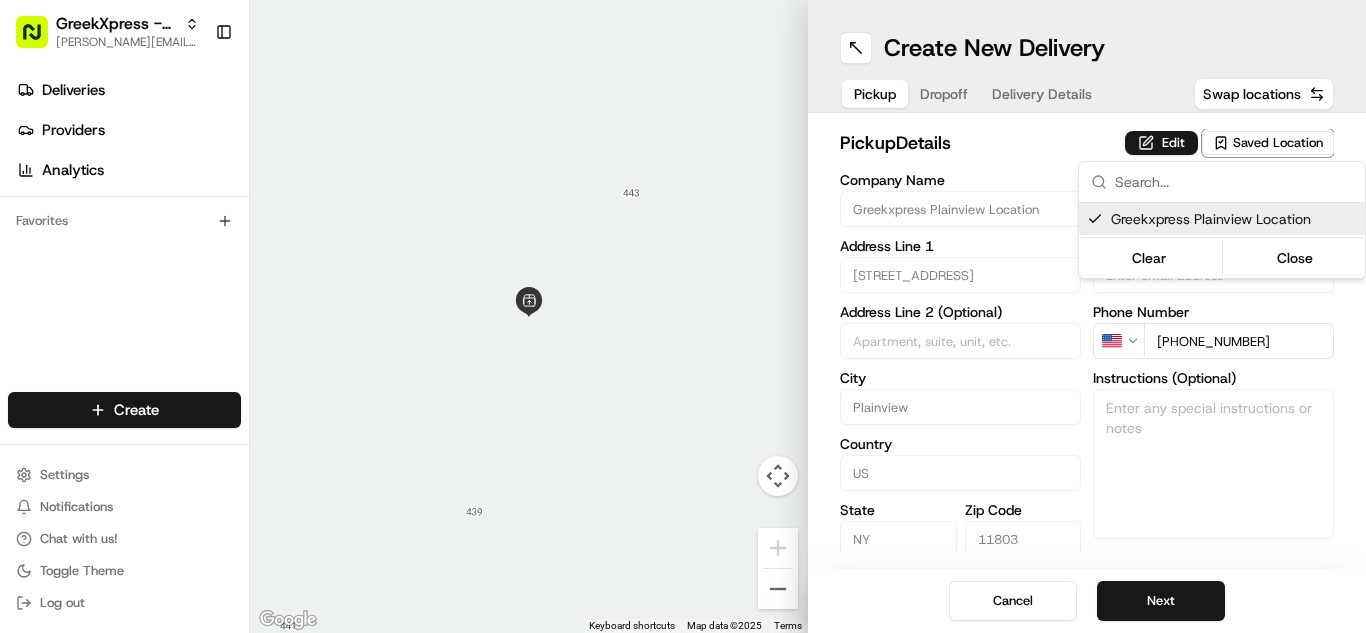 click on "GreekXpress - Plainview [EMAIL_ADDRESS][DOMAIN_NAME] Toggle Sidebar Deliveries Providers Analytics Favorites Main Menu Members & Organization Organization Users Roles Preferences Customization Tracking Orchestration Automations Dispatch Strategy Locations Pickup Locations Dropoff Locations Billing Billing Refund Requests Integrations Notification Triggers Webhooks API Keys Request Logs Create Settings Notifications Chat with us! Toggle Theme Log out To navigate the map with touch gestures double-tap and hold your finger on the map, then drag the map. ← Move left → Move right ↑ Move up ↓ Move down + Zoom in - Zoom out Home Jump left by 75% End Jump right by 75% Page Up Jump up by 75% Page Down Jump down by 75% Keyboard shortcuts Map Data Map data ©2025 Map data ©2025 2 m  Click to toggle between metric and imperial units Terms Report a map error Create New Delivery Pickup Dropoff Delivery Details Swap locations pickup  Details  Edit Saved Location Company Name Greekxpress Plainview Location" at bounding box center [683, 316] 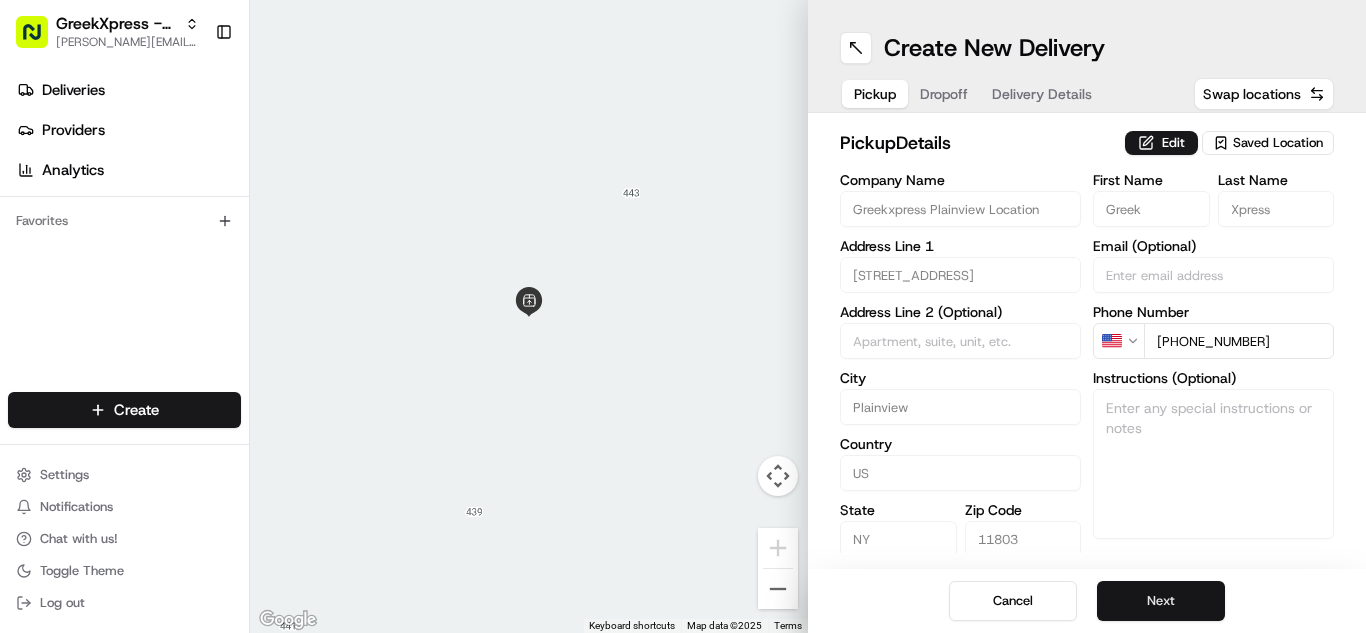 click on "Next" at bounding box center [1161, 601] 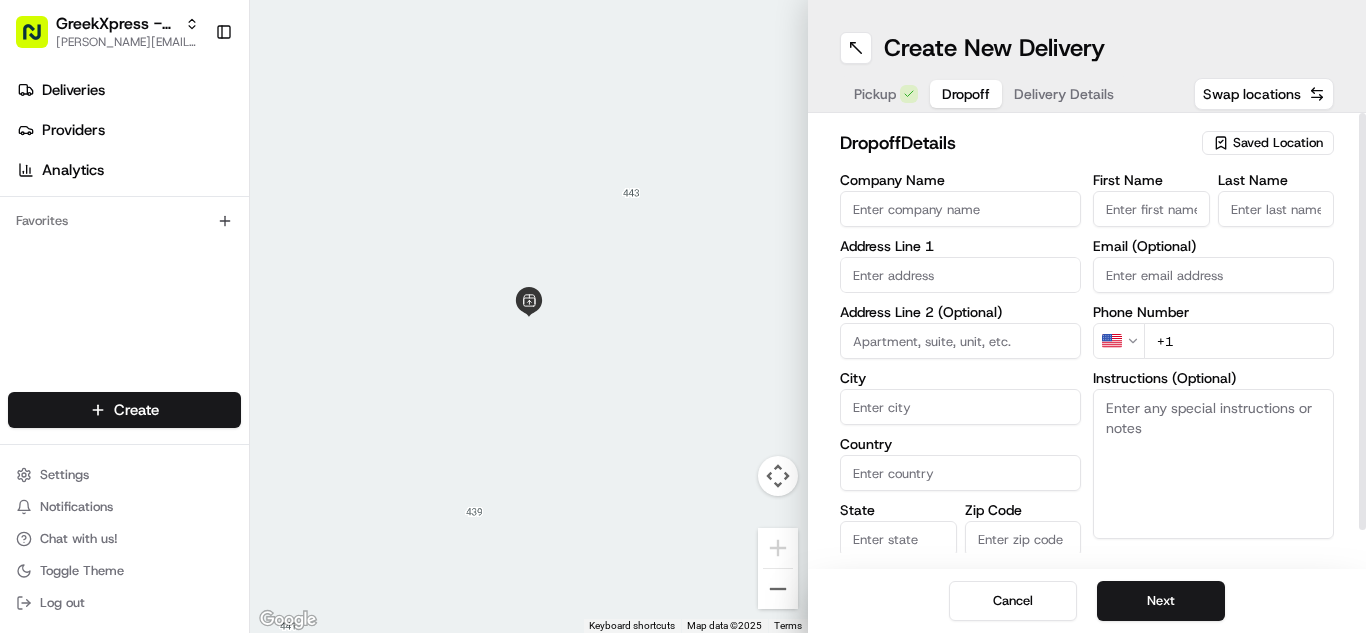 click on "First Name" at bounding box center (1151, 209) 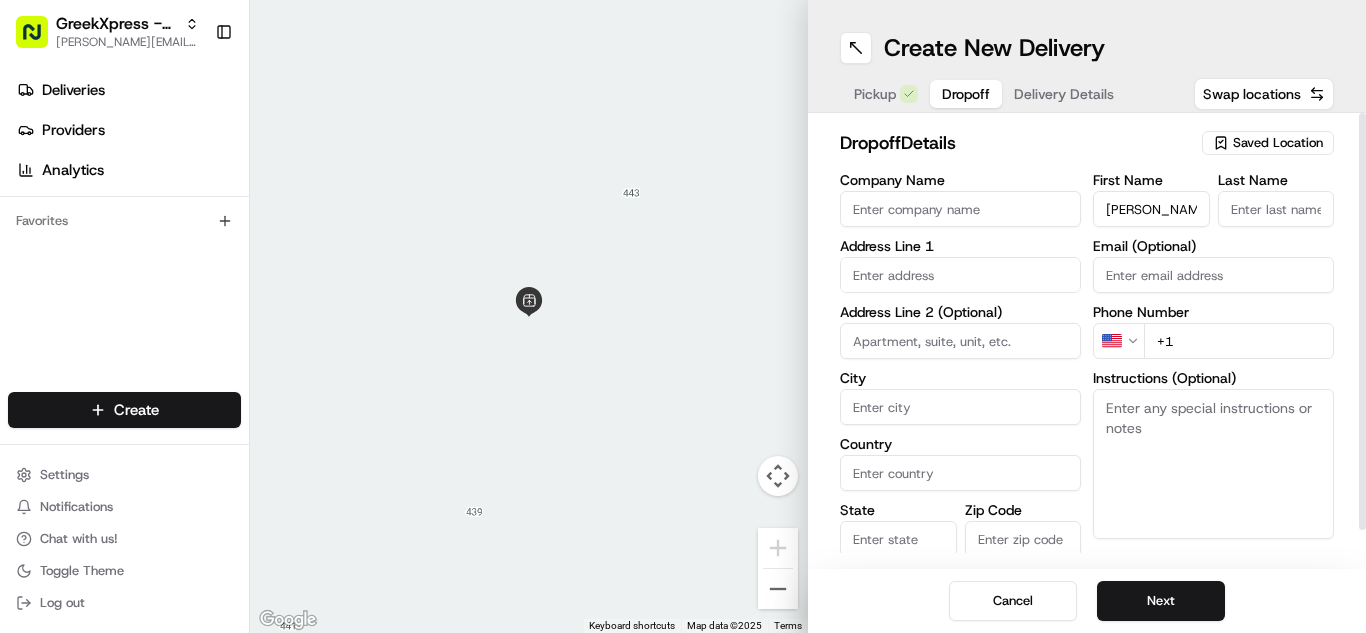 type on "[PERSON_NAME]" 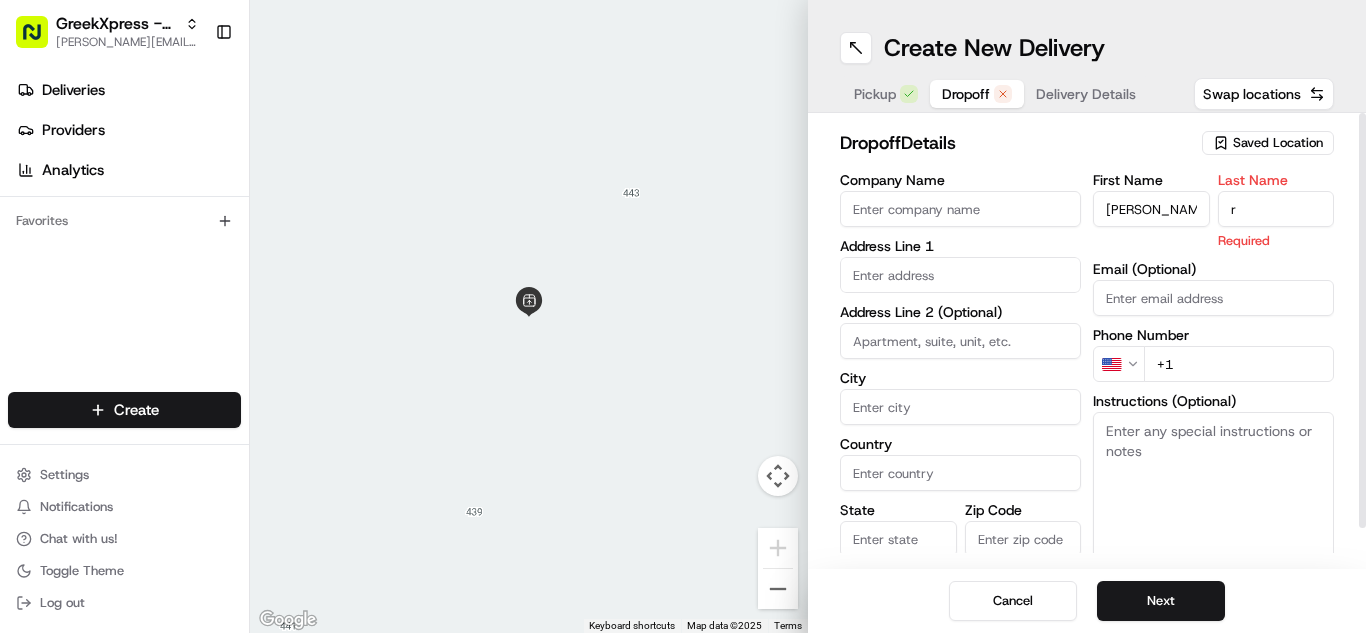 type on "r" 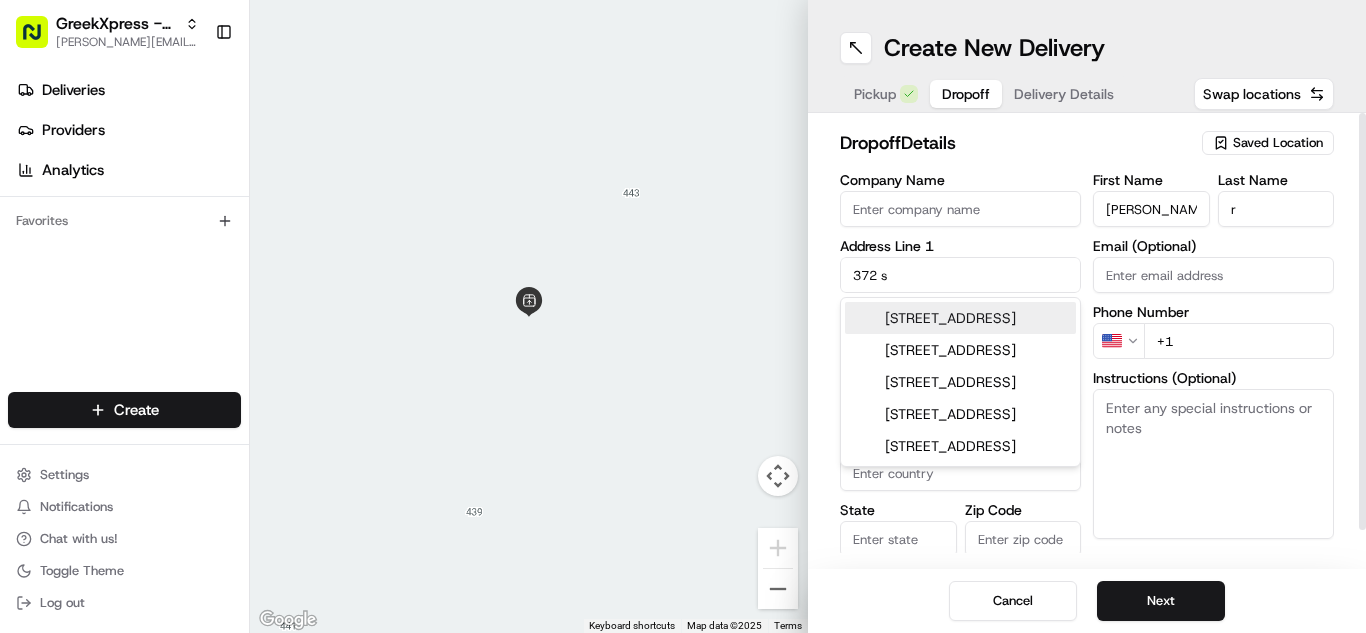 click on "[STREET_ADDRESS]" at bounding box center (960, 318) 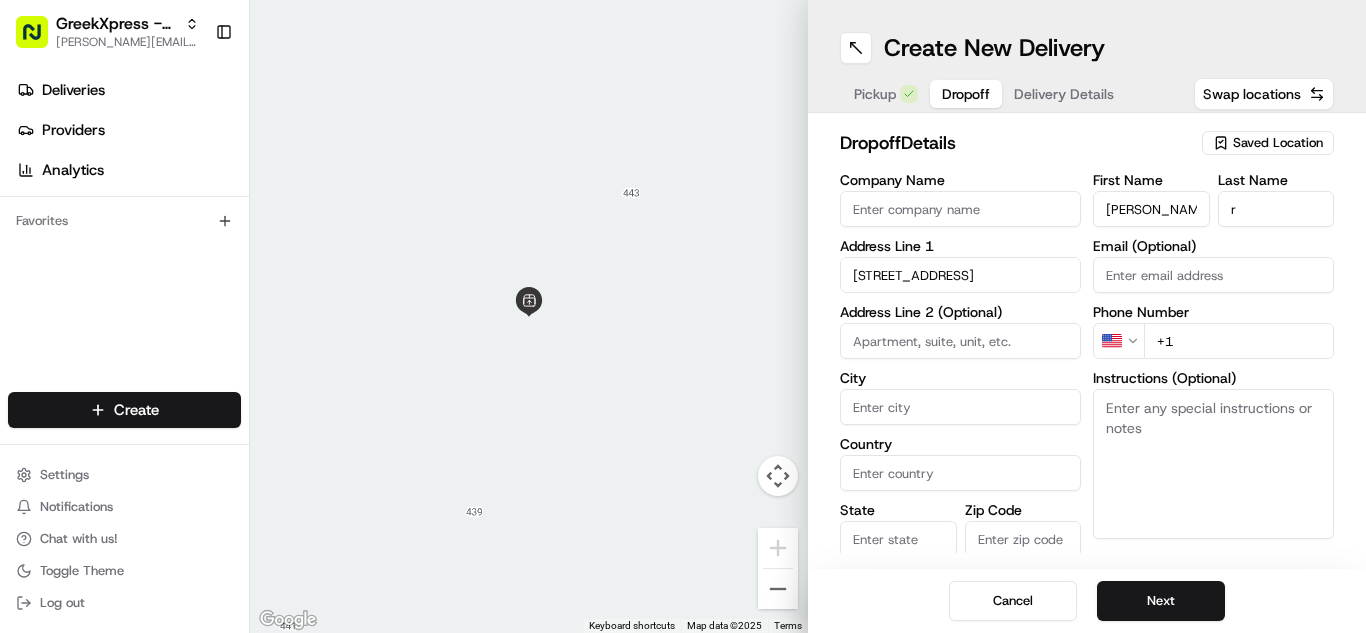type on "[STREET_ADDRESS]" 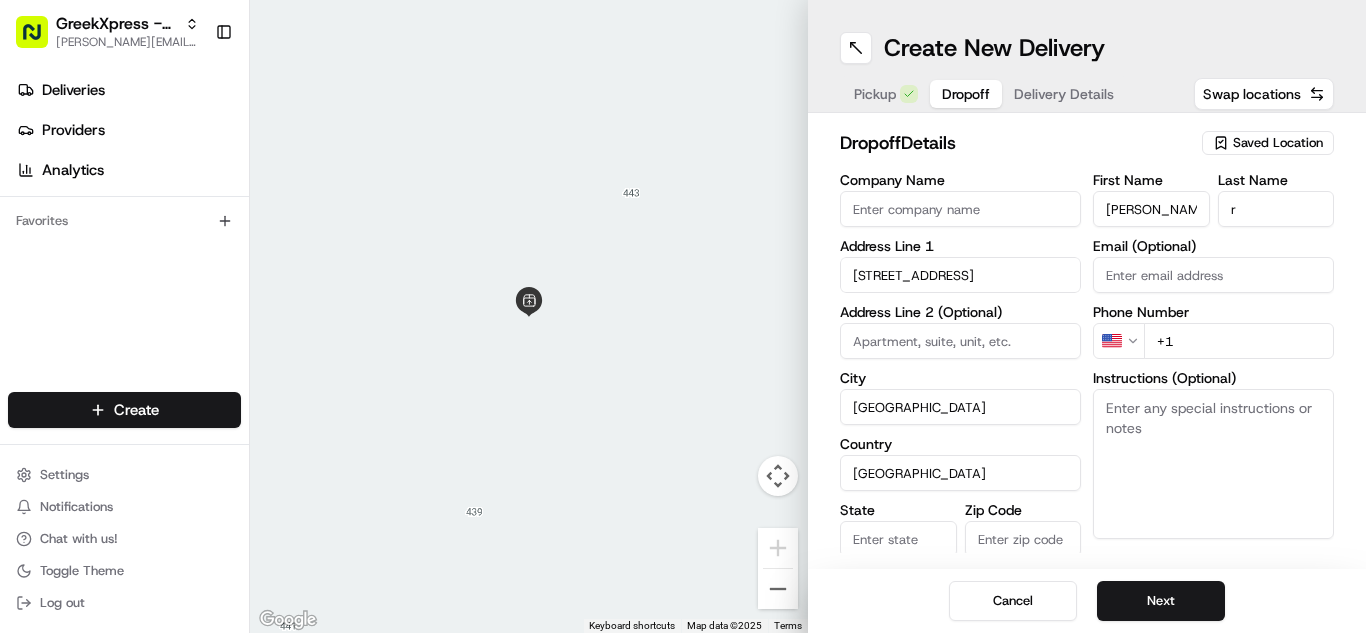 type on "NY" 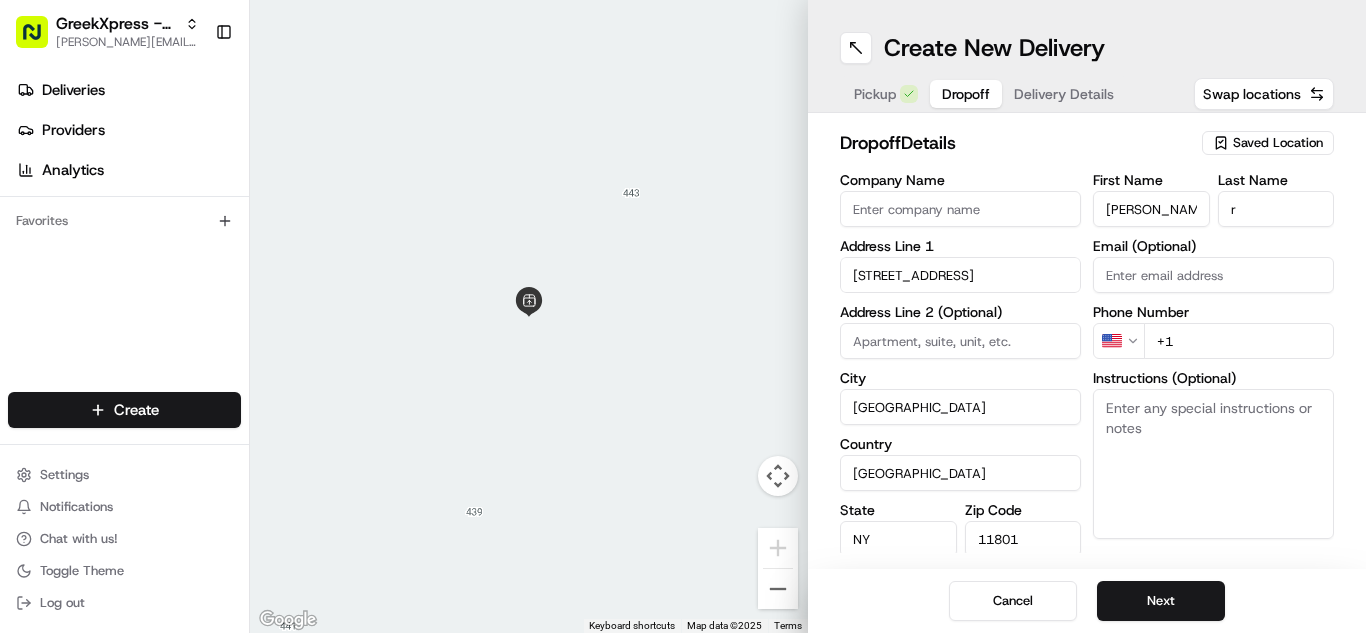 type on "[STREET_ADDRESS]" 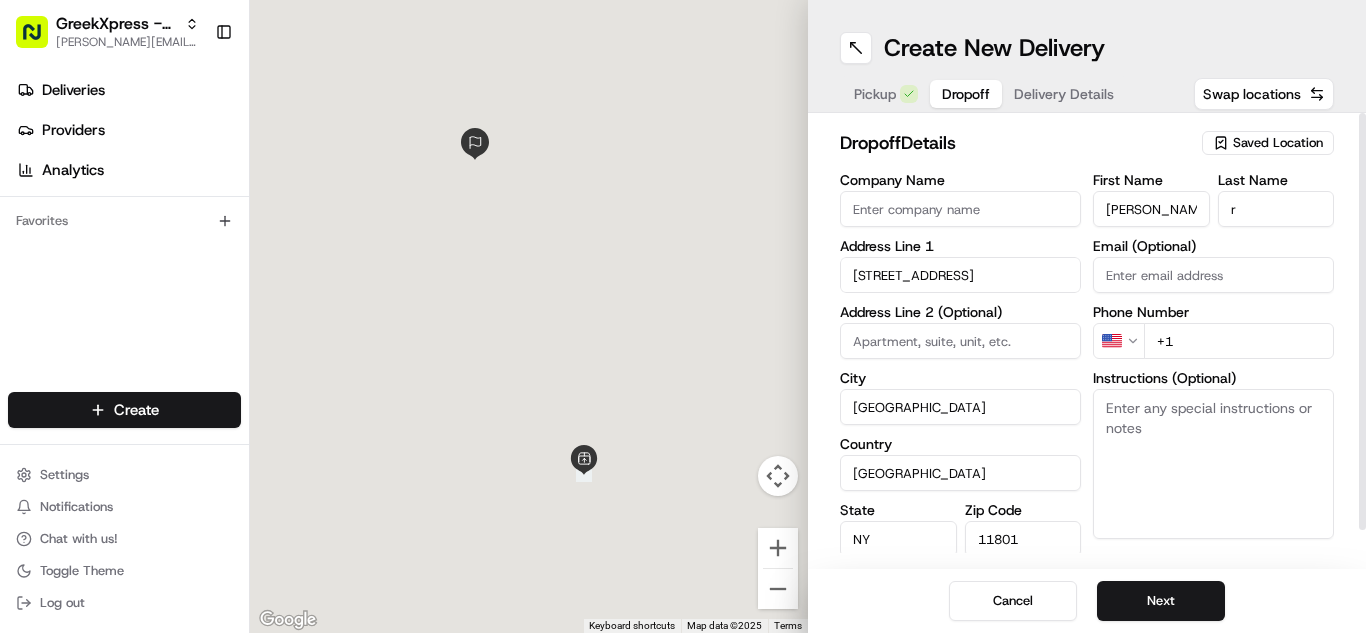 click on "+1" at bounding box center (1239, 341) 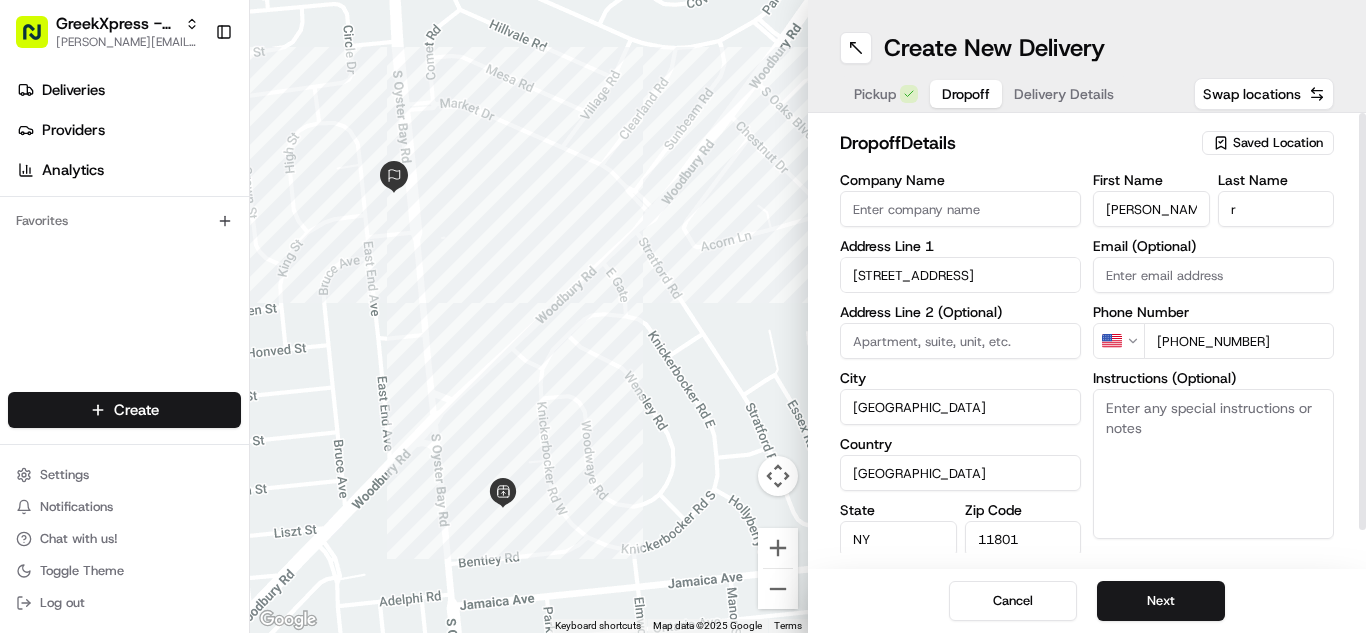 type on "[PHONE_NUMBER]" 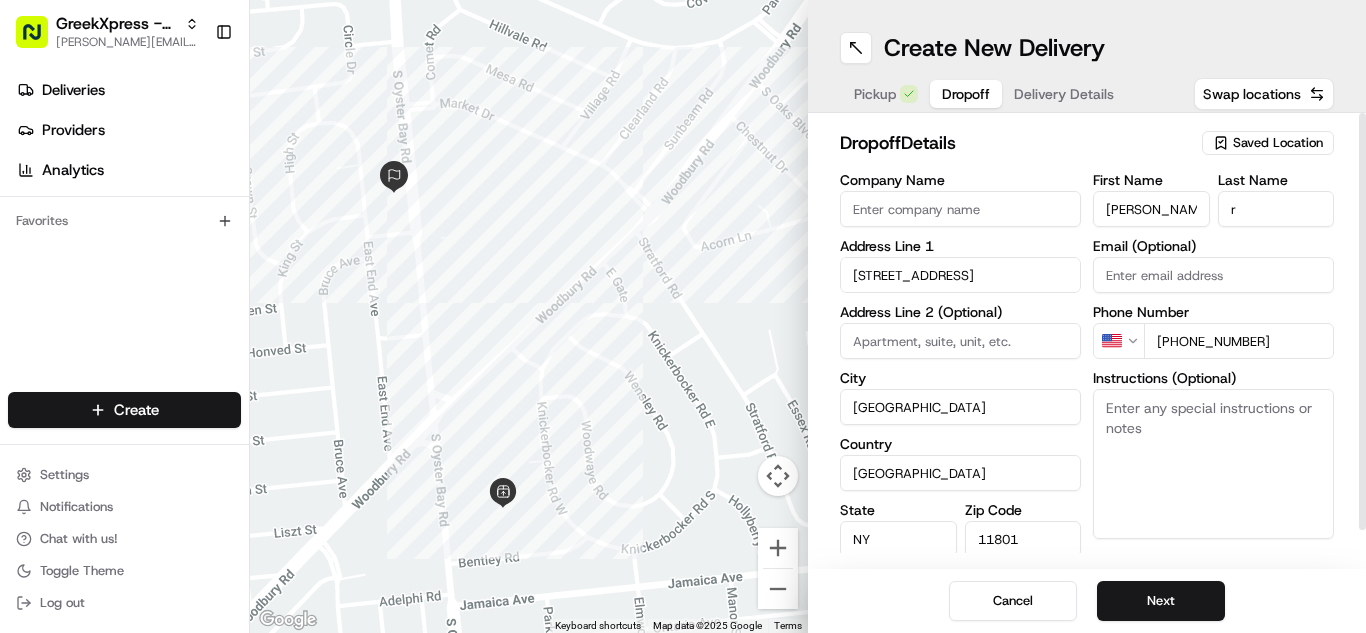 paste on "Please hand to customer or call upon arrival do not leave the order outside. Thank you" 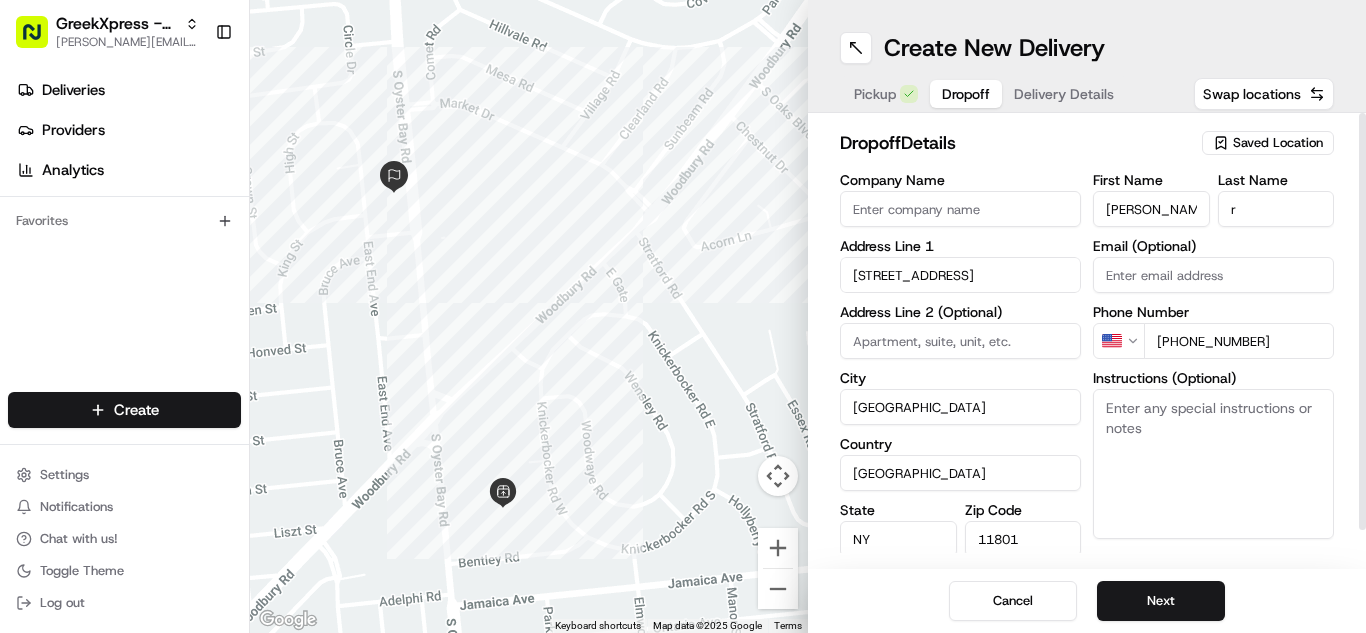 type on "Please hand to customer or call upon arrival do not leave the order outside. Thank you" 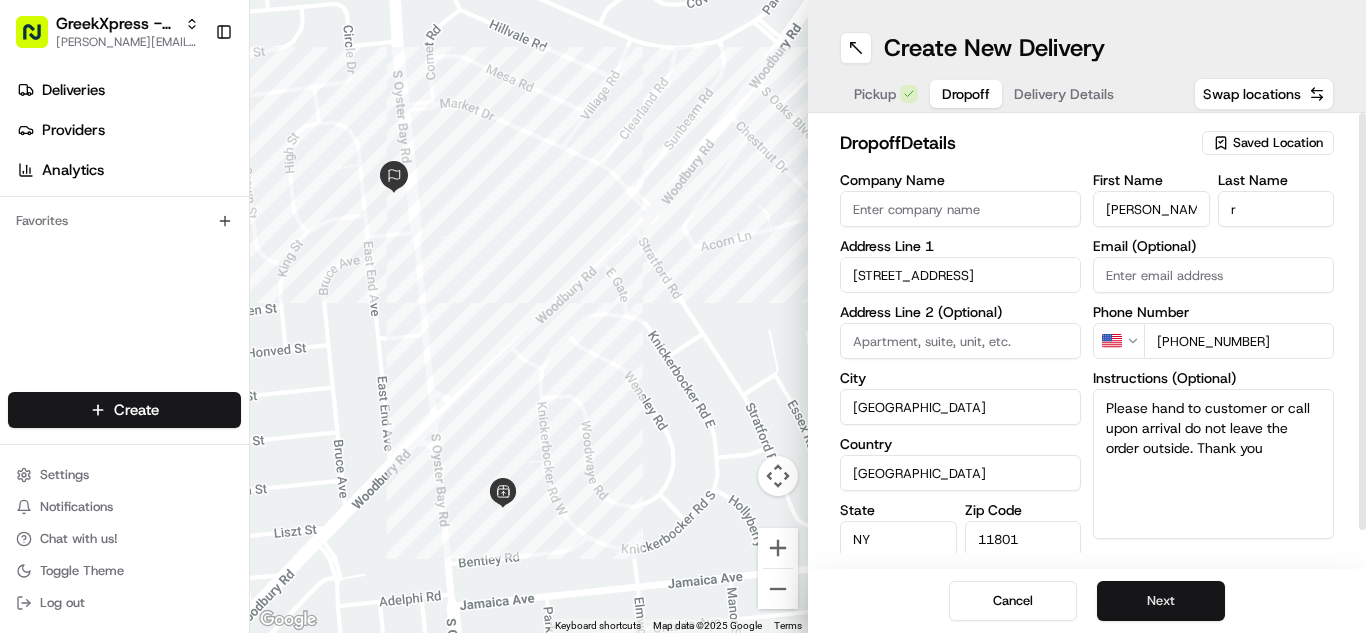 click on "Next" at bounding box center [1161, 601] 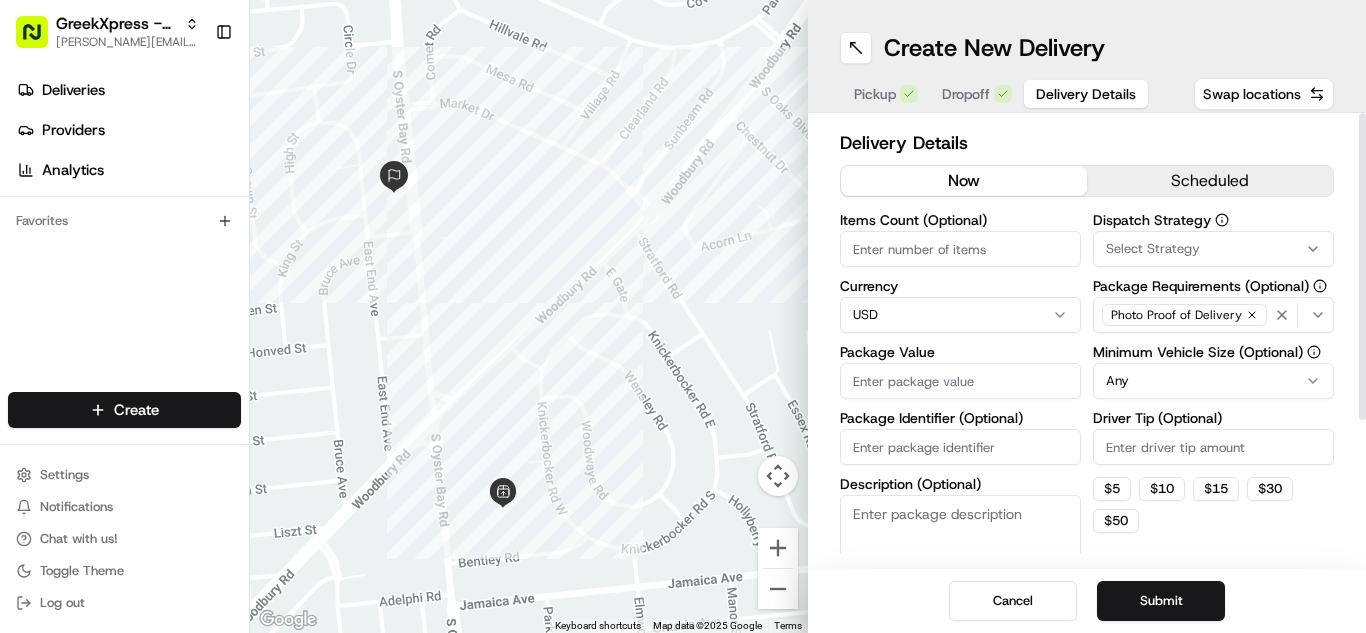 click on "Package Value" at bounding box center [960, 381] 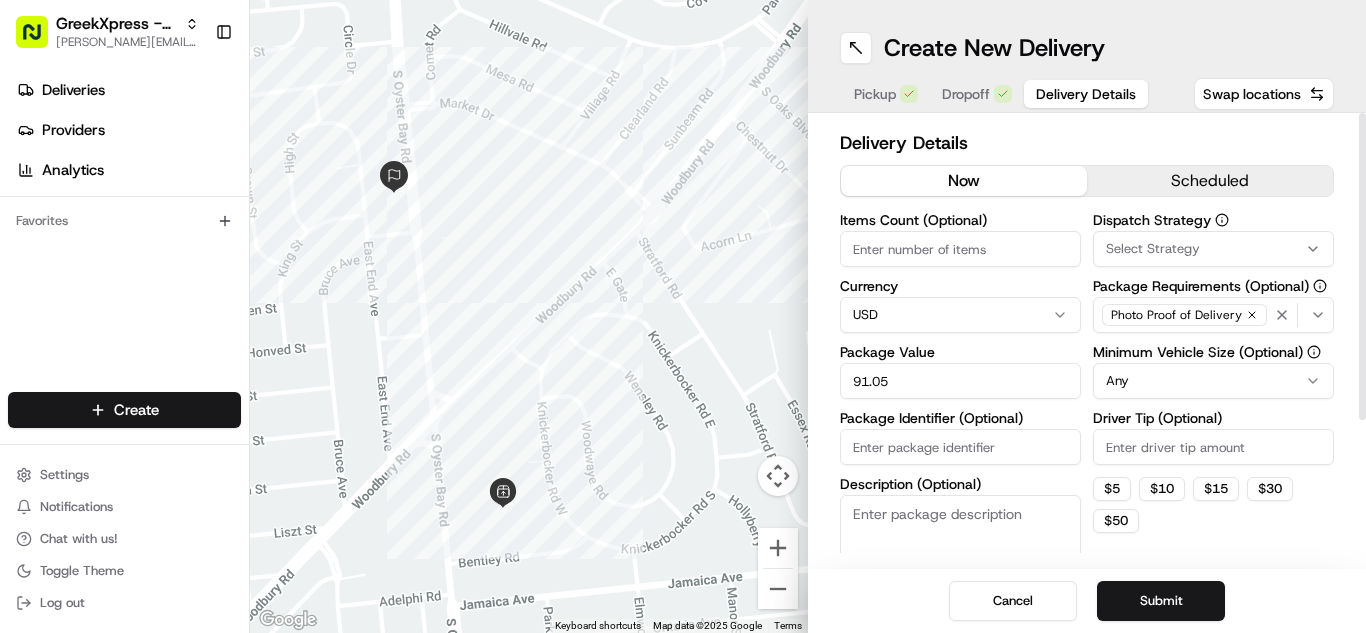 type on "91.05" 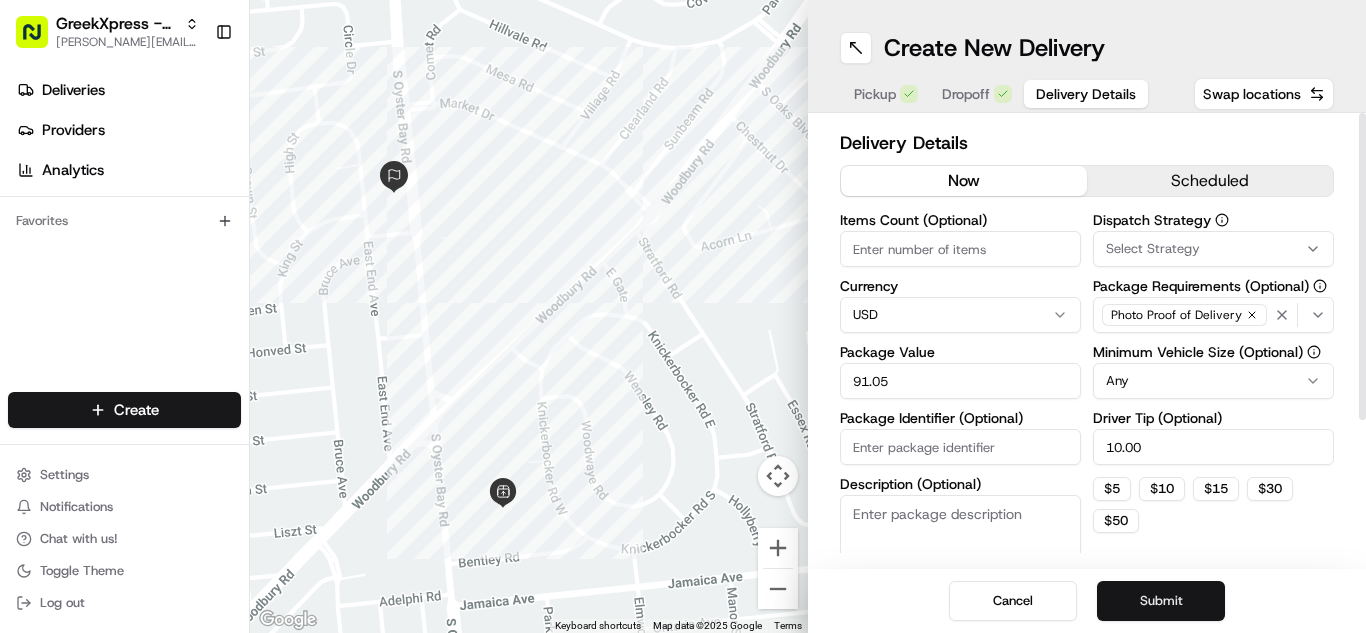 type on "10.00" 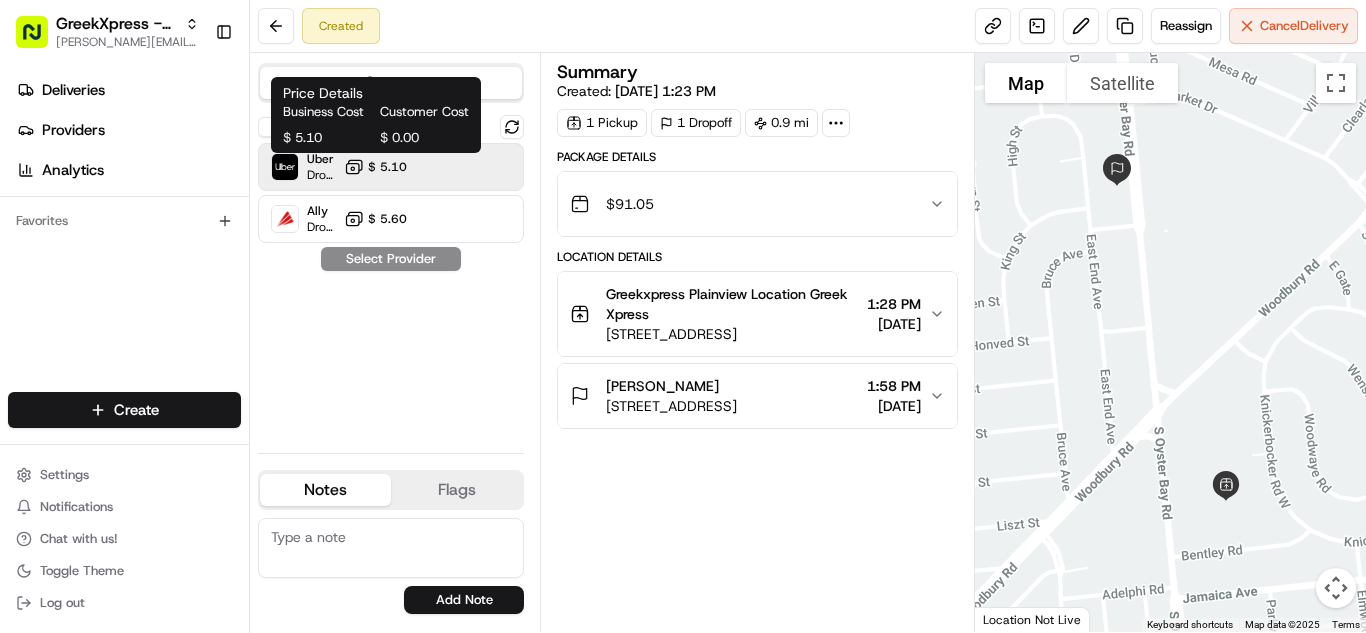 click on "$   5.10" at bounding box center (387, 167) 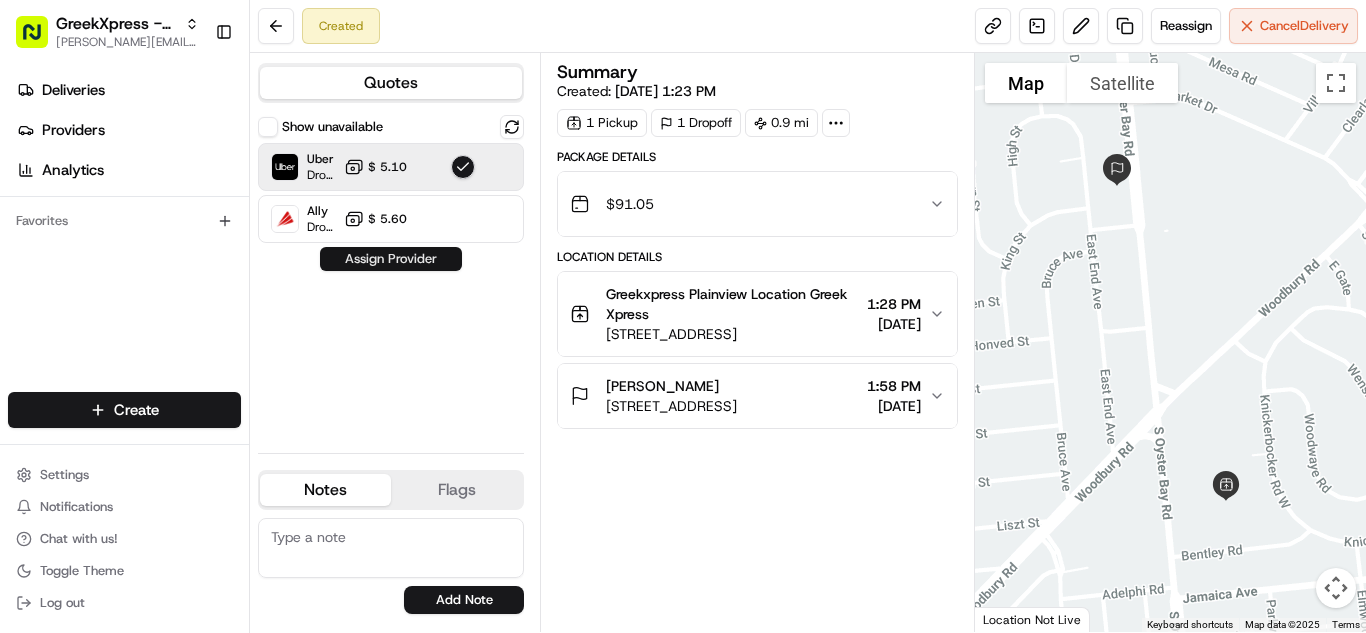click on "Assign Provider" at bounding box center [391, 259] 